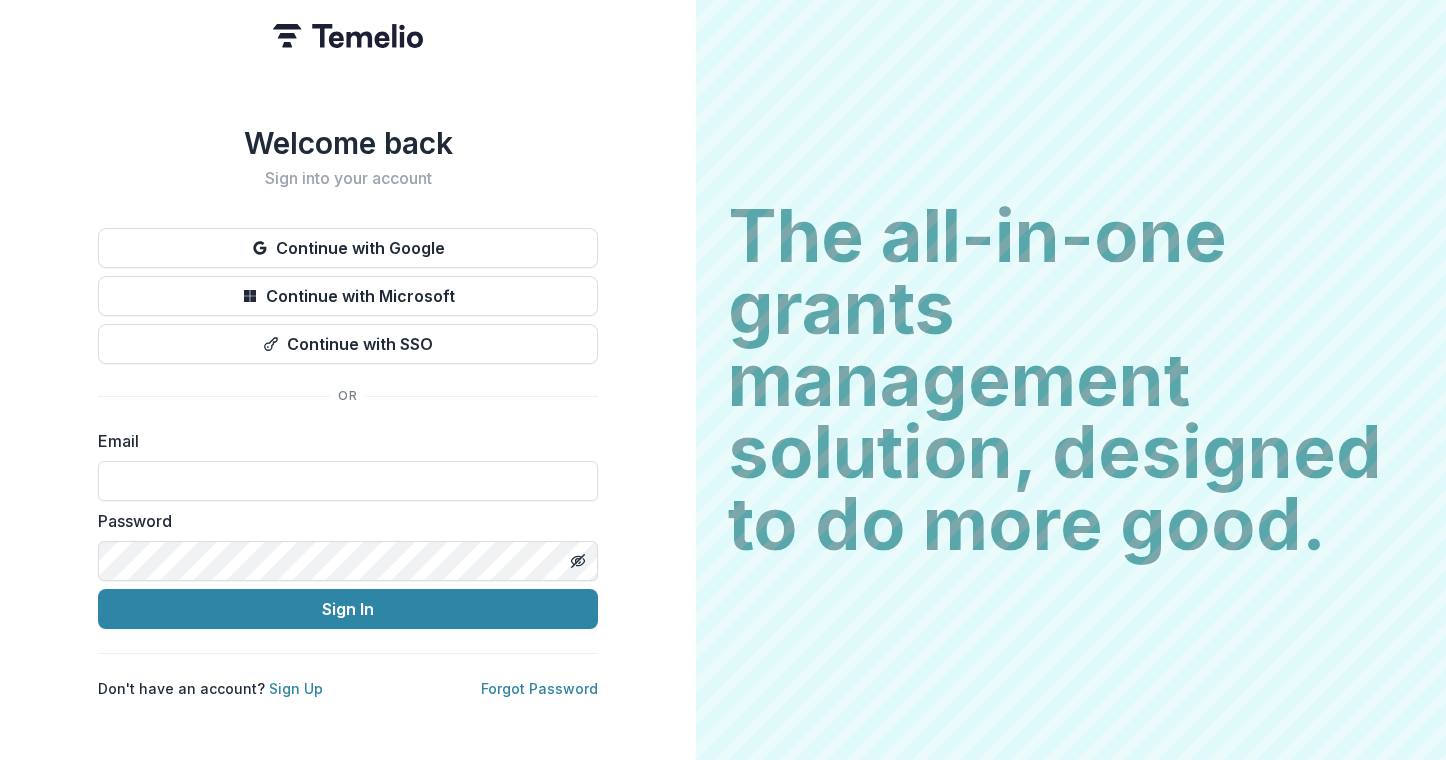 scroll, scrollTop: 0, scrollLeft: 0, axis: both 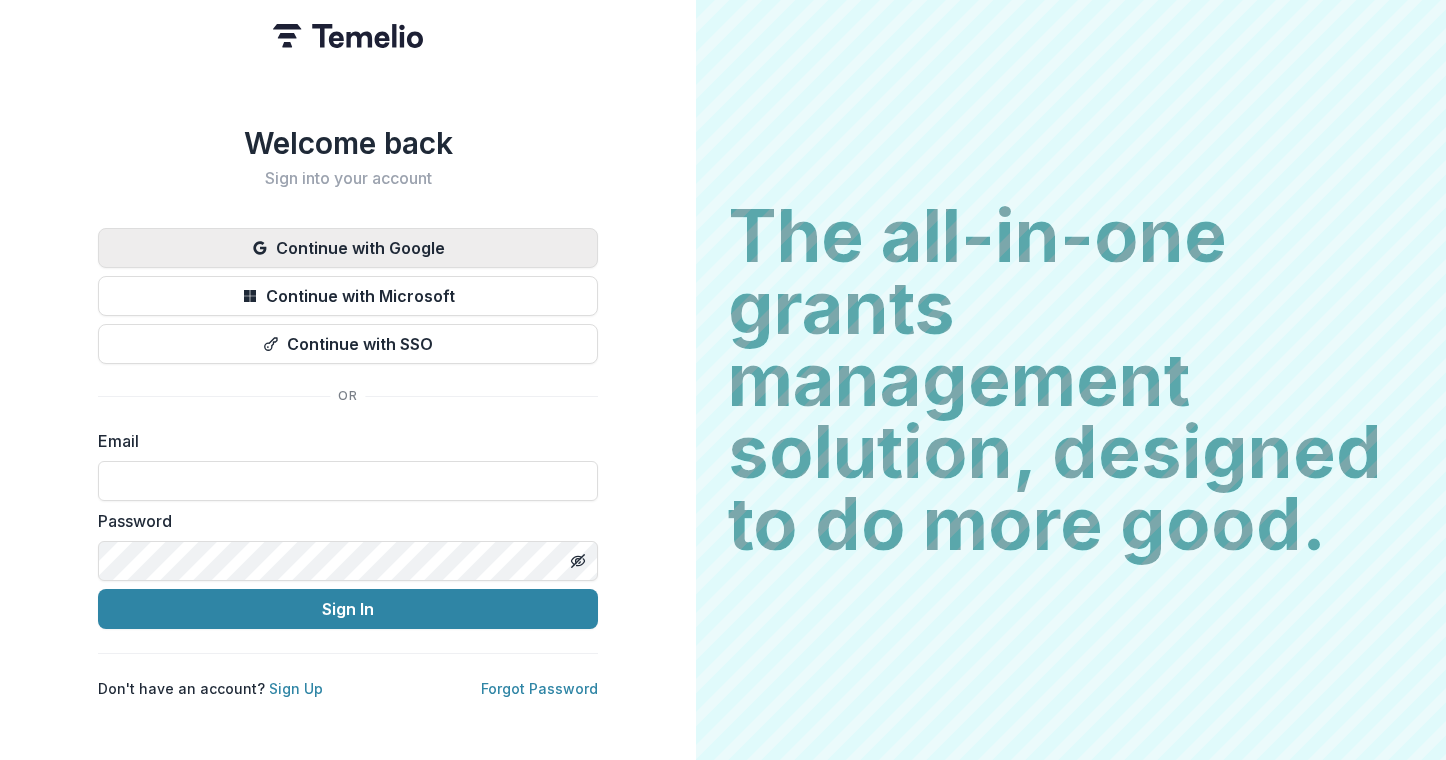 click on "Continue with Google" at bounding box center [348, 248] 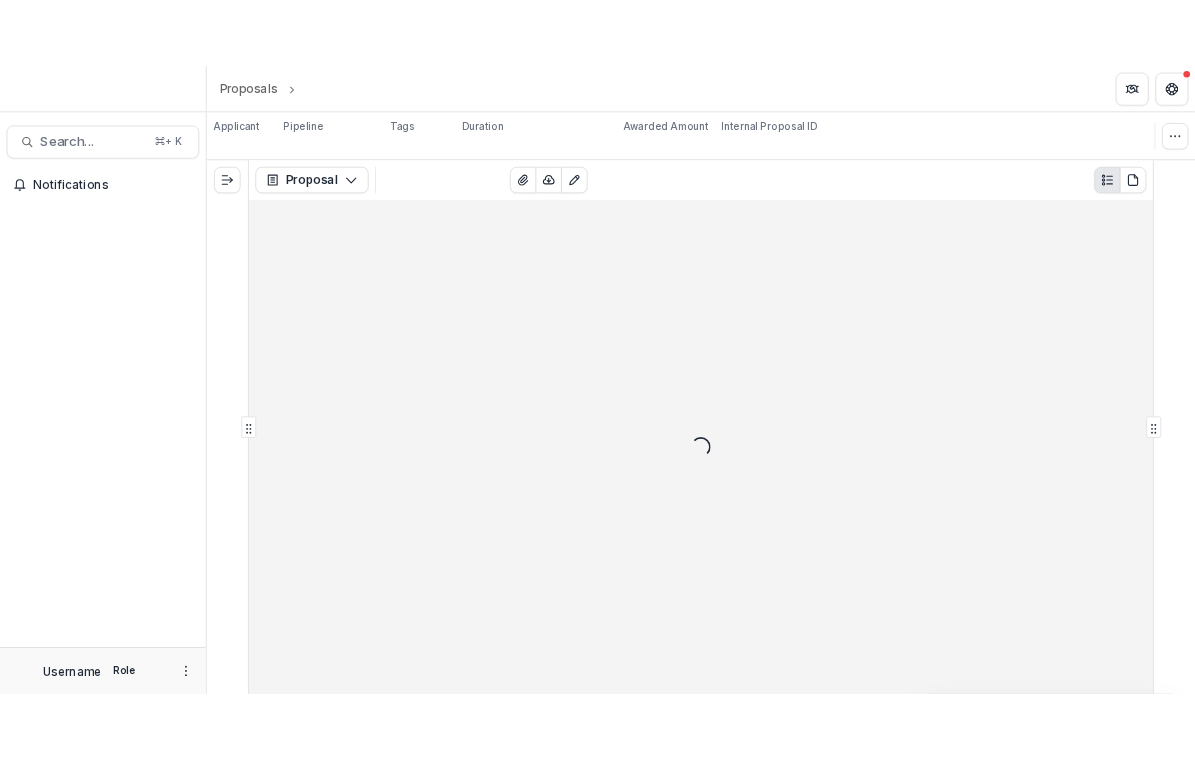 scroll, scrollTop: 0, scrollLeft: 0, axis: both 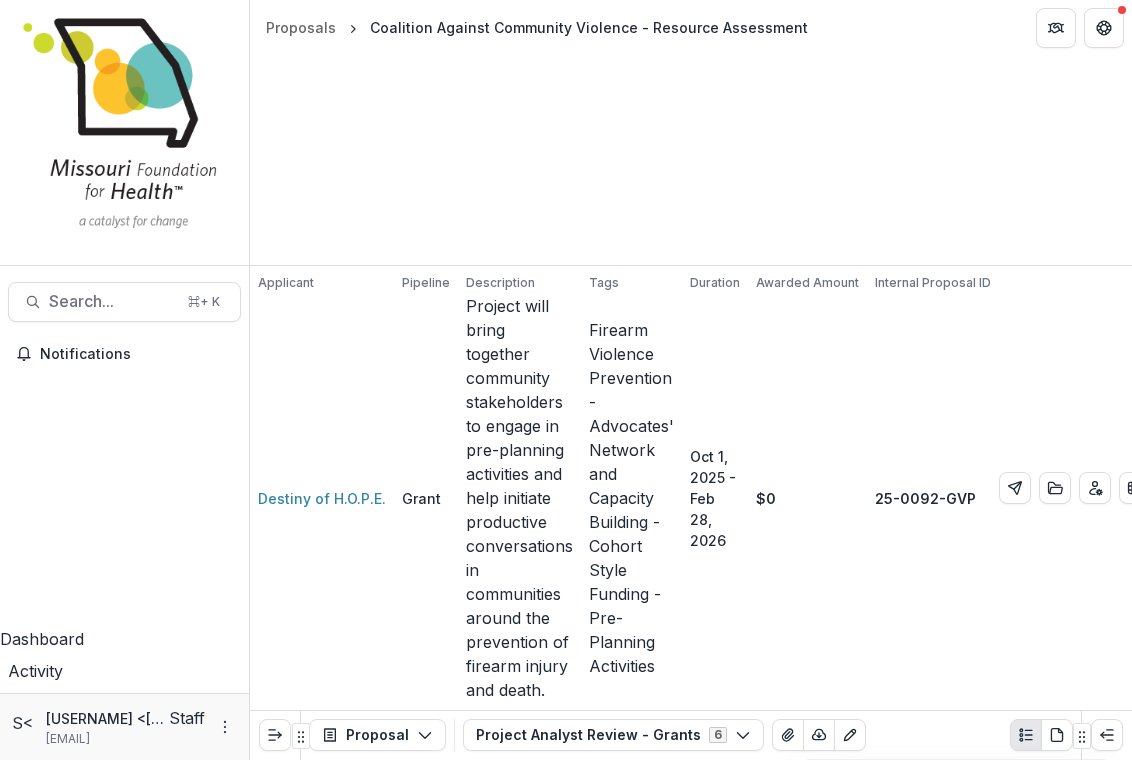 click on "Proposals Coalition Against Community Violence - Resource Assessment" at bounding box center [691, 27] 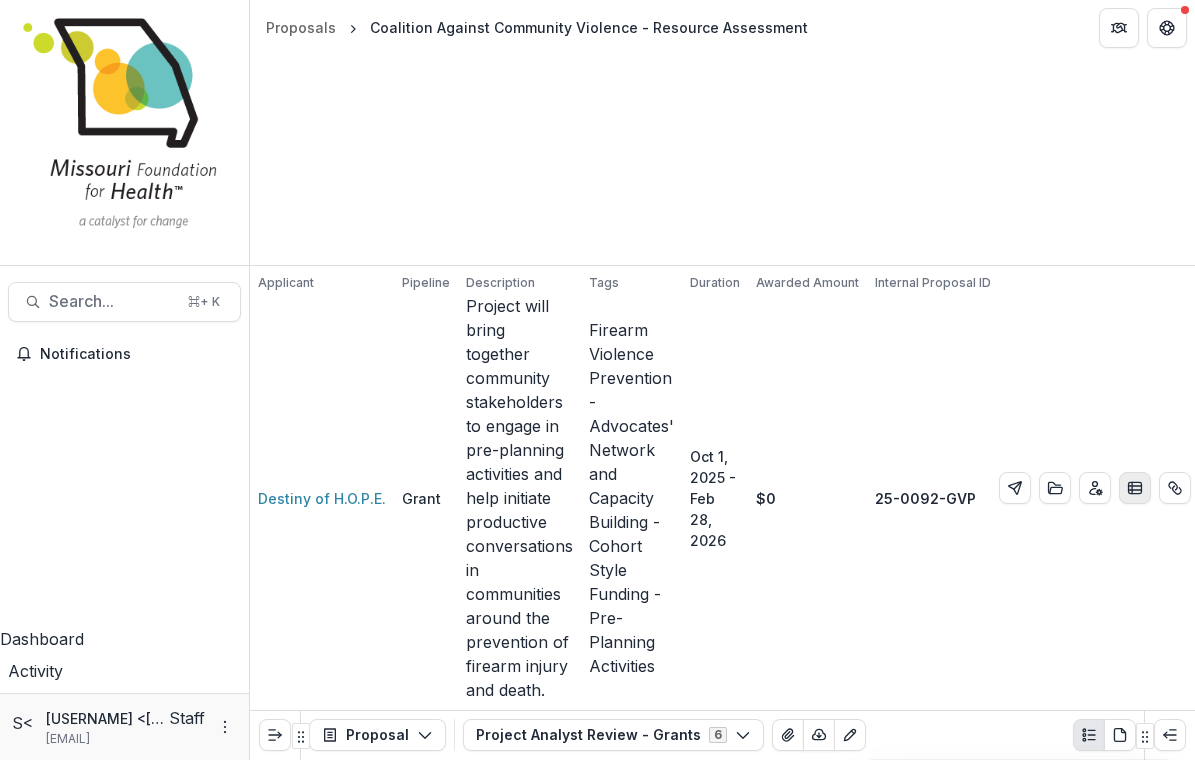click 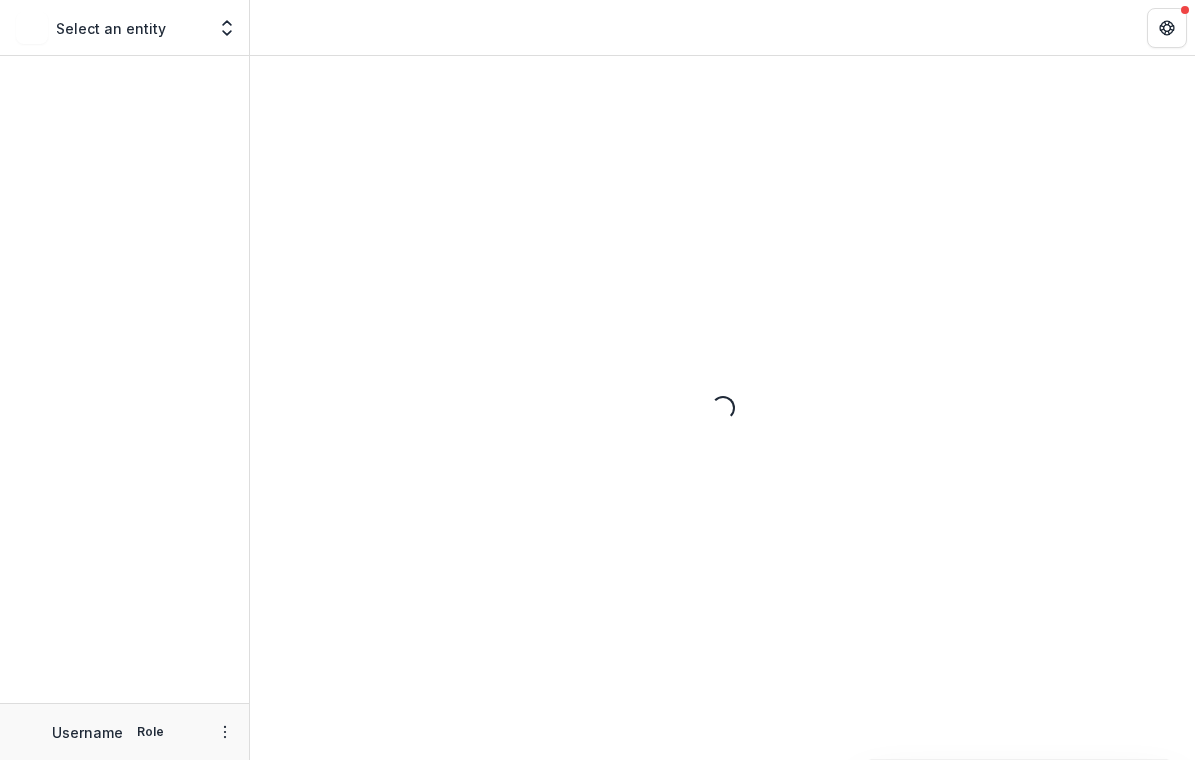scroll, scrollTop: 0, scrollLeft: 0, axis: both 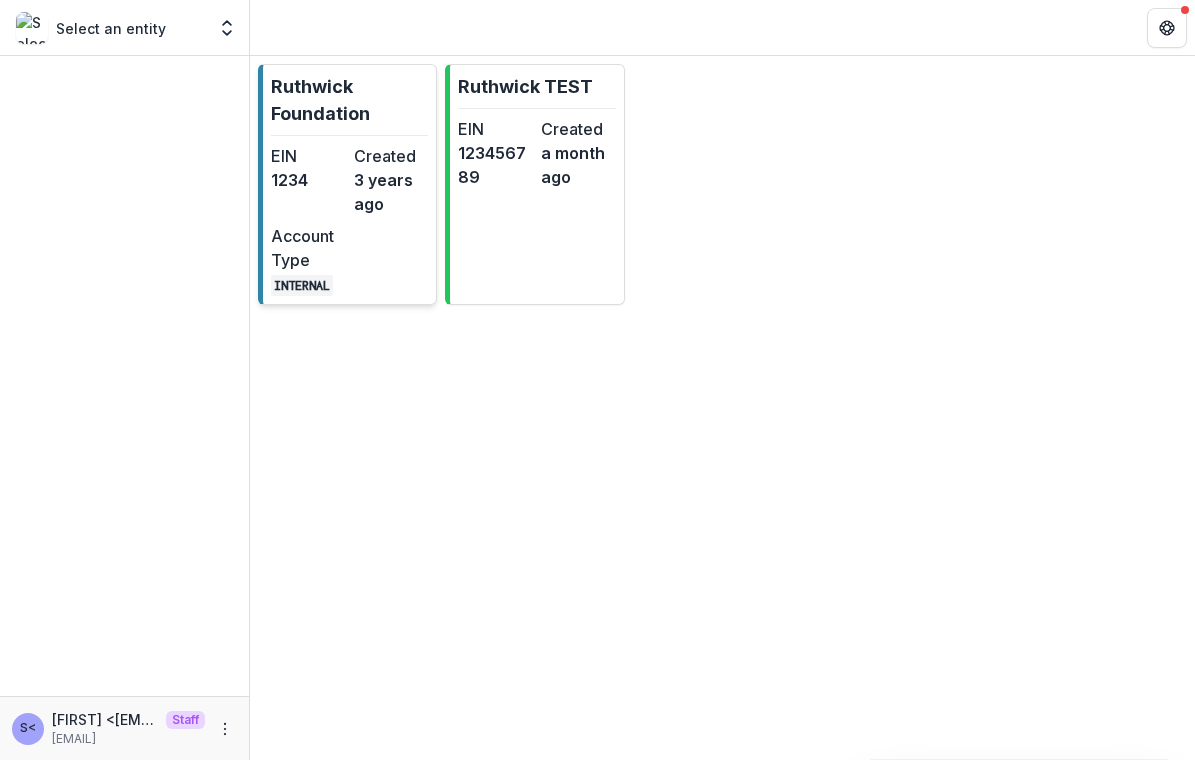 click on "EIN 1234 Created 3 years ago Account Type INTERNAL" at bounding box center [349, 220] 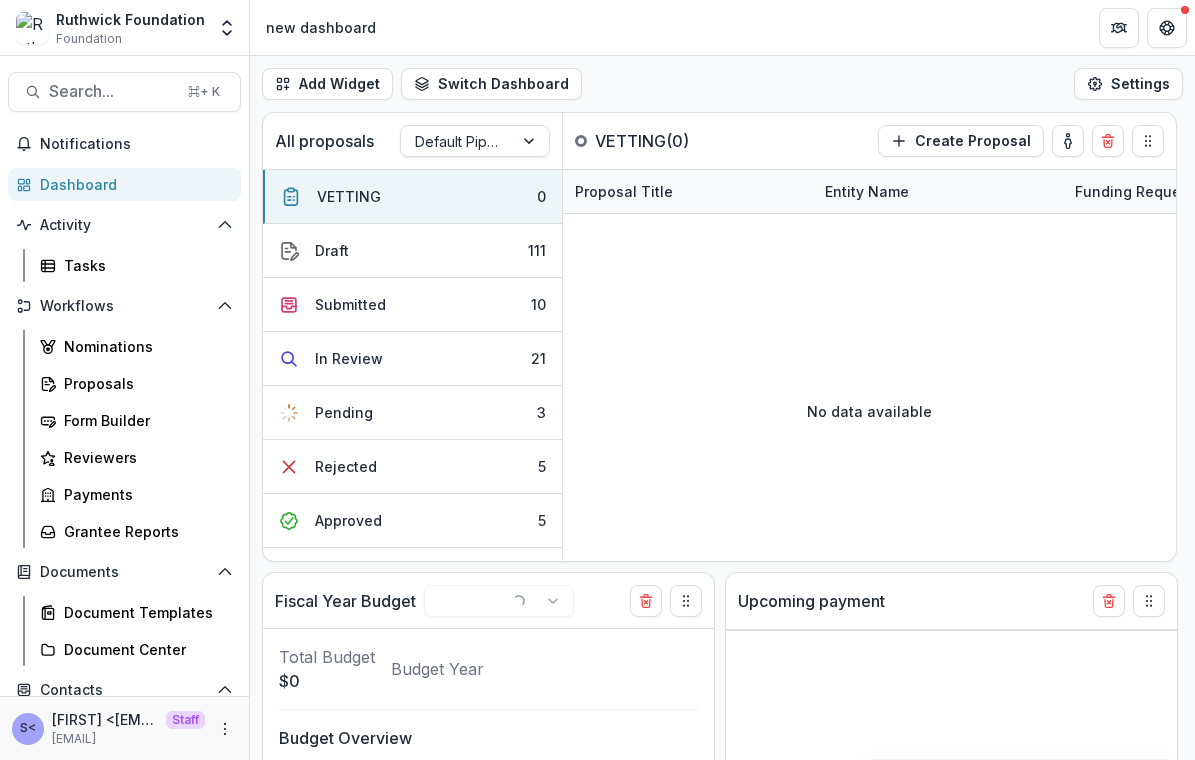 select on "******" 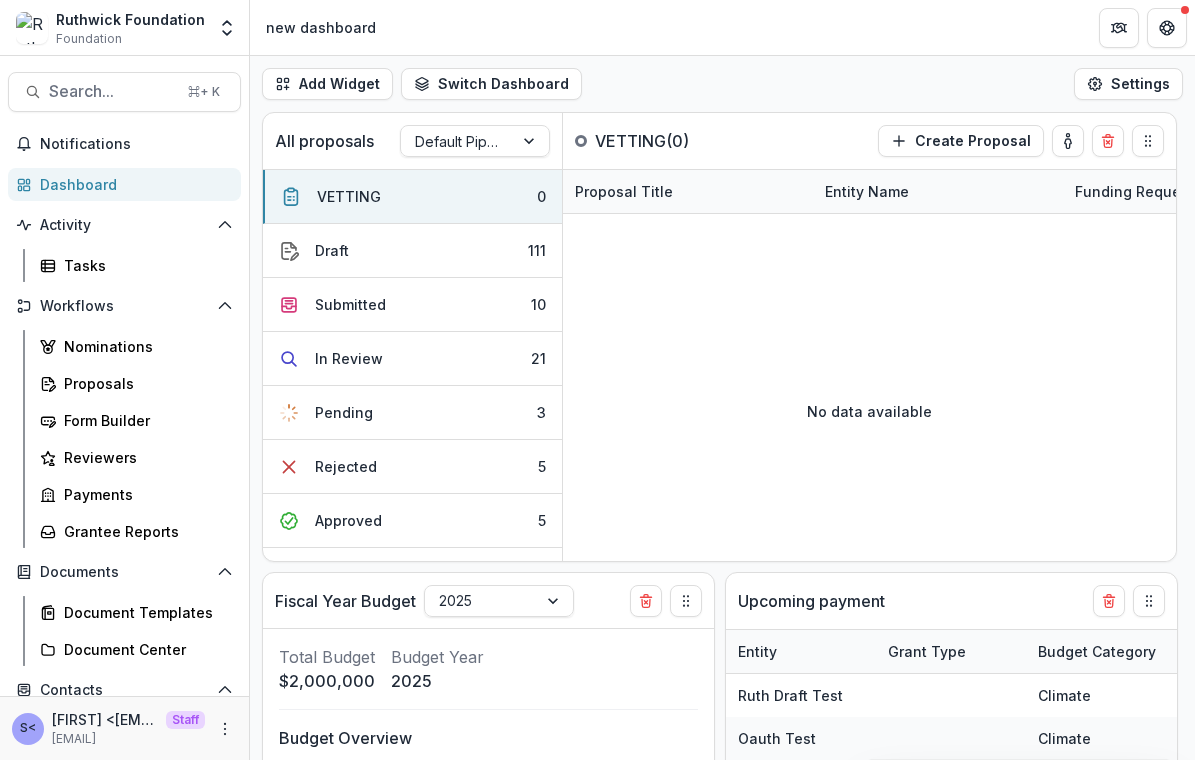 select on "******" 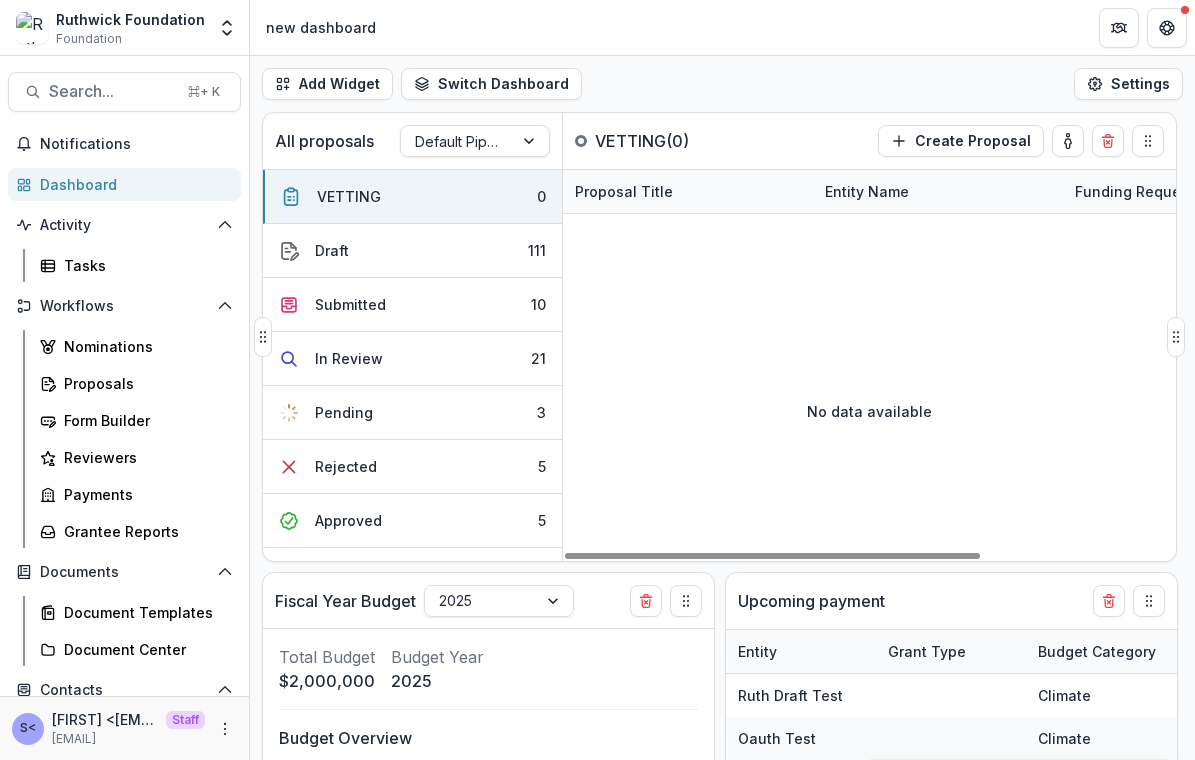 select on "******" 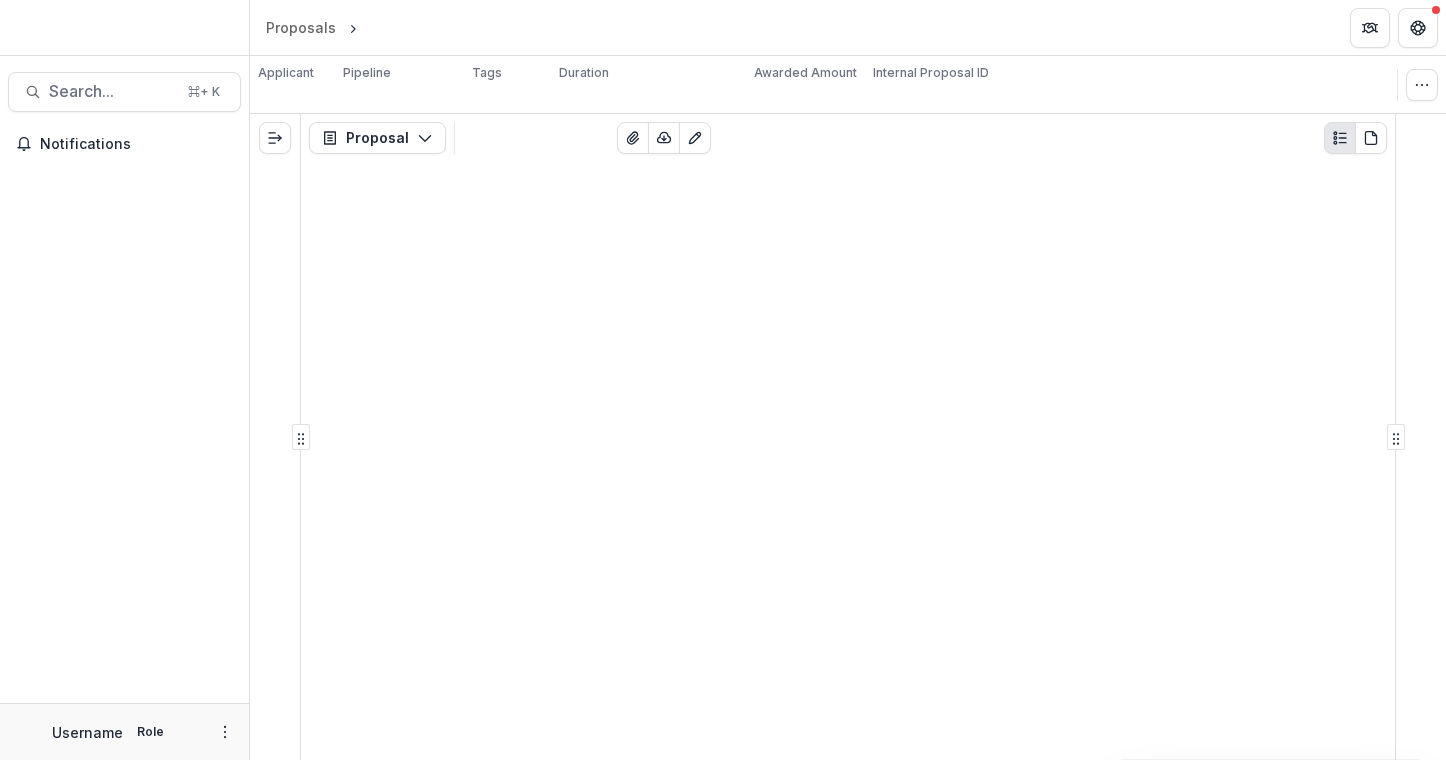 scroll, scrollTop: 0, scrollLeft: 0, axis: both 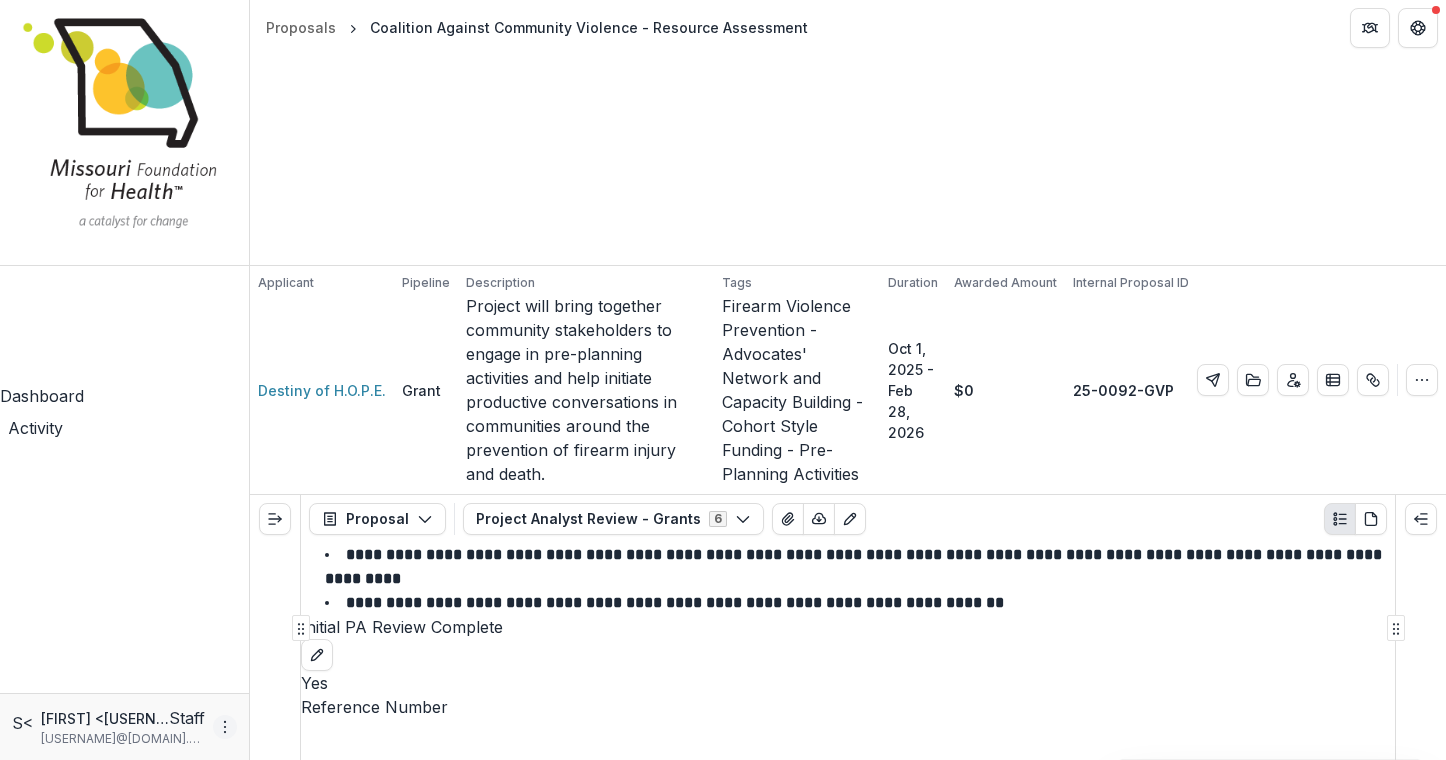 click 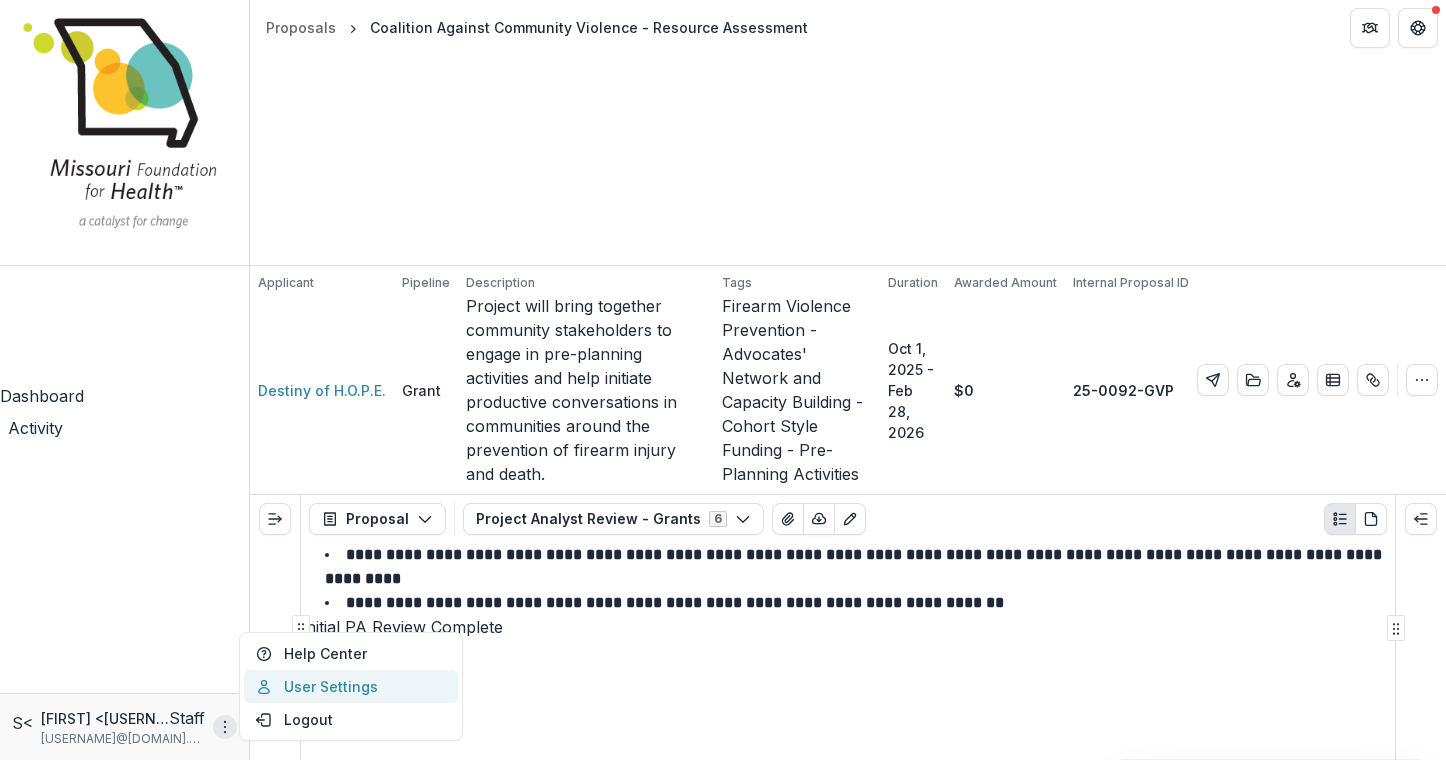 click 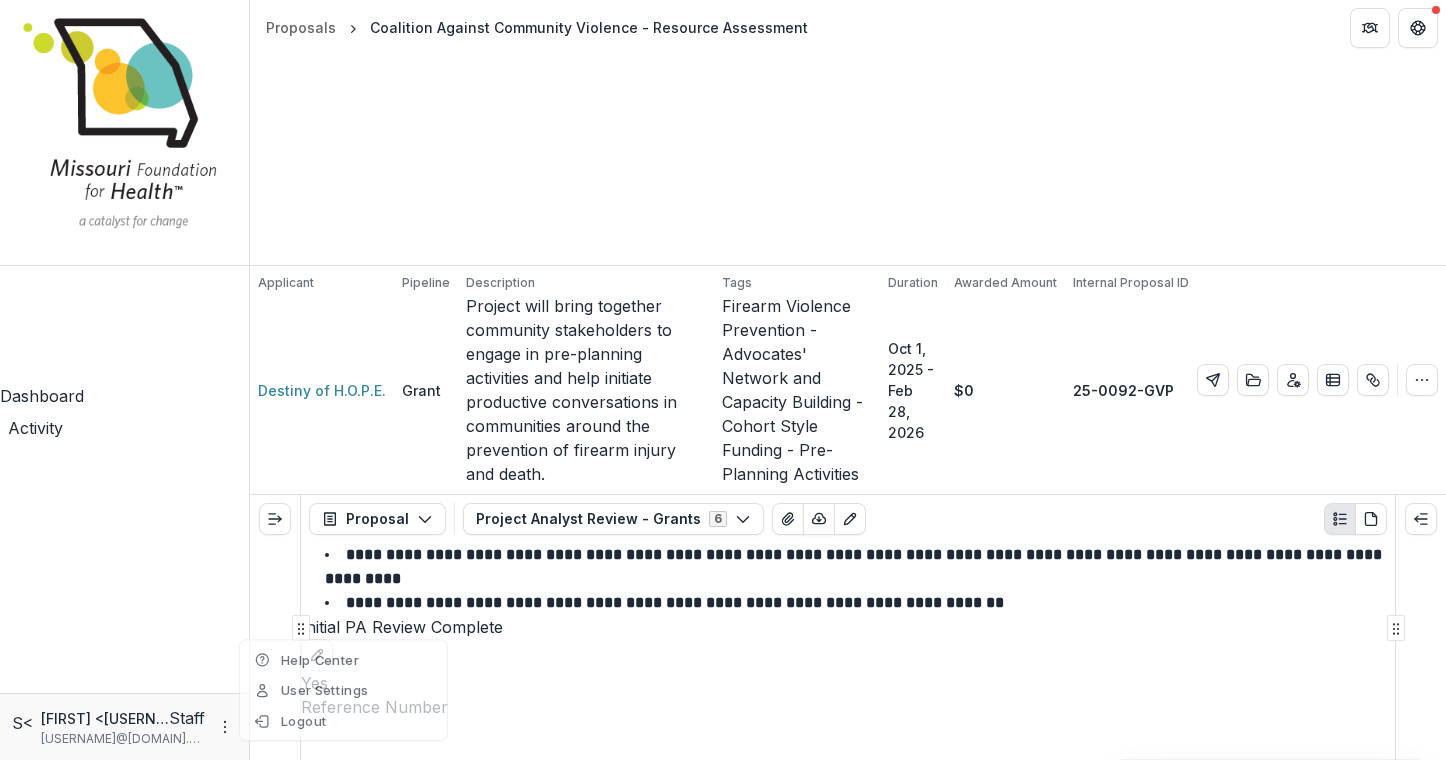 type 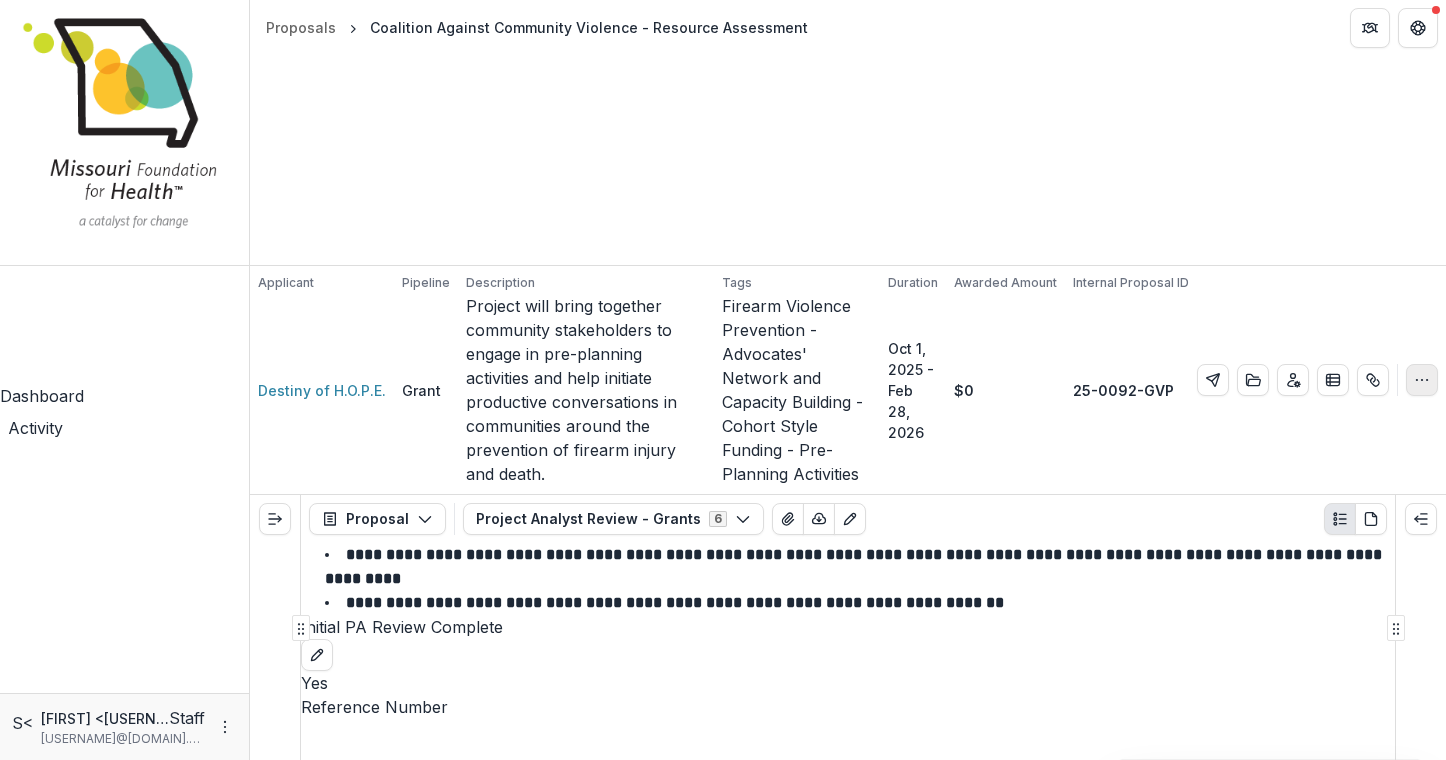 click at bounding box center (1422, 380) 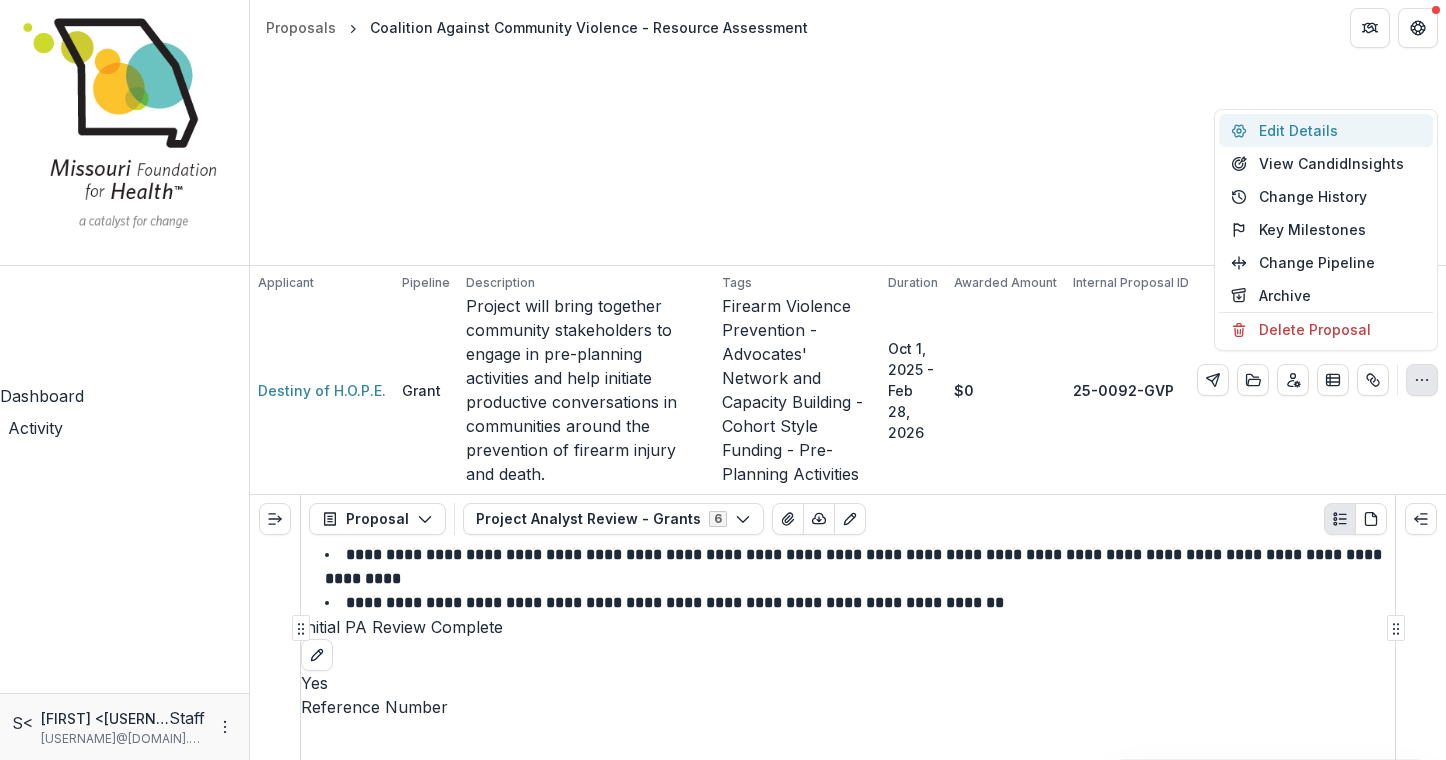 click on "Edit Details" at bounding box center (1326, 130) 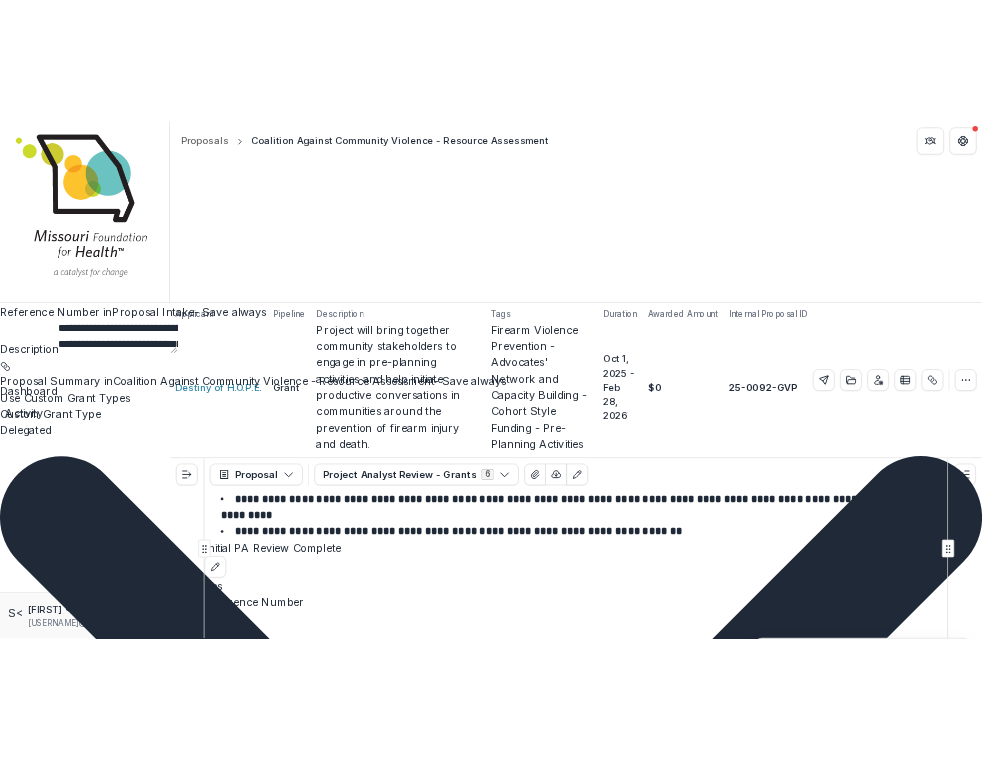 scroll, scrollTop: 2930, scrollLeft: 0, axis: vertical 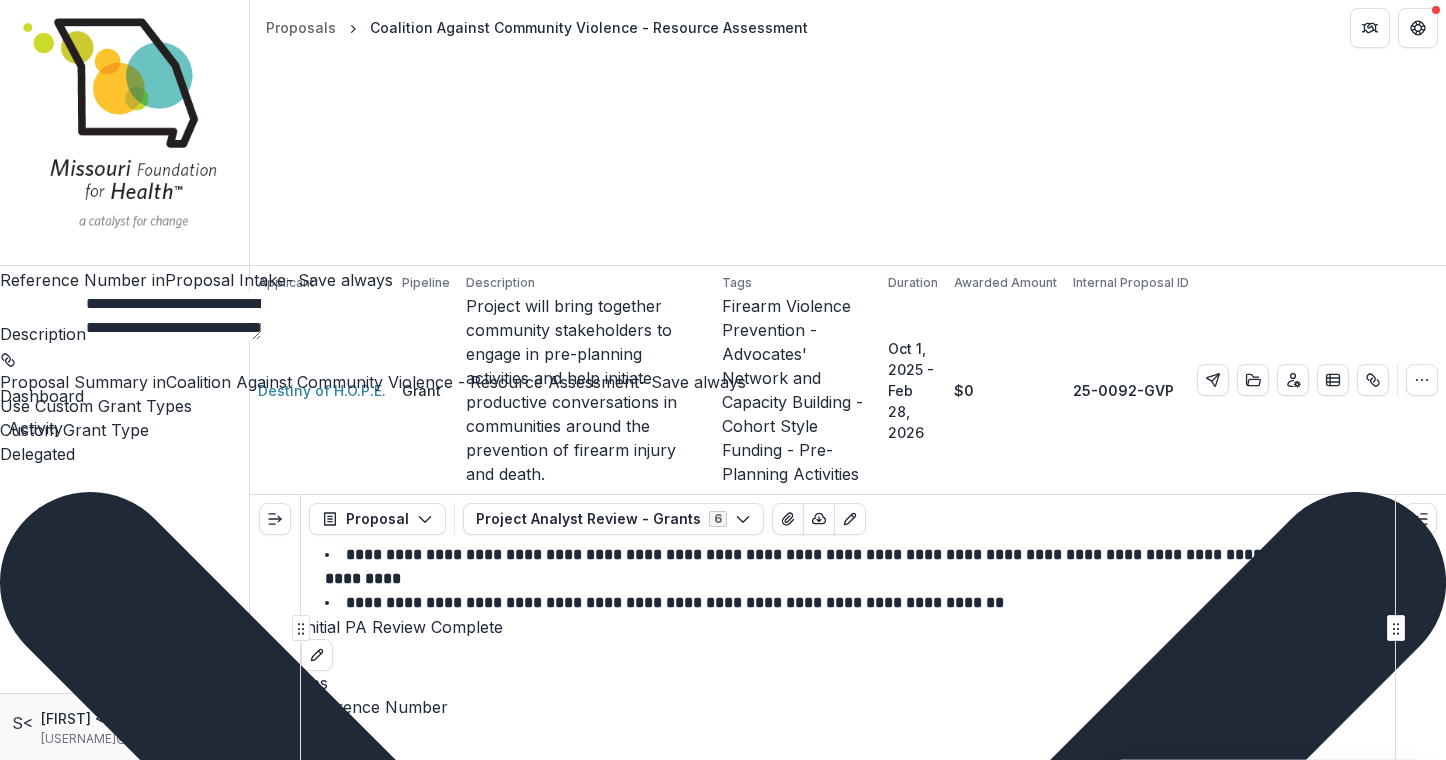 type 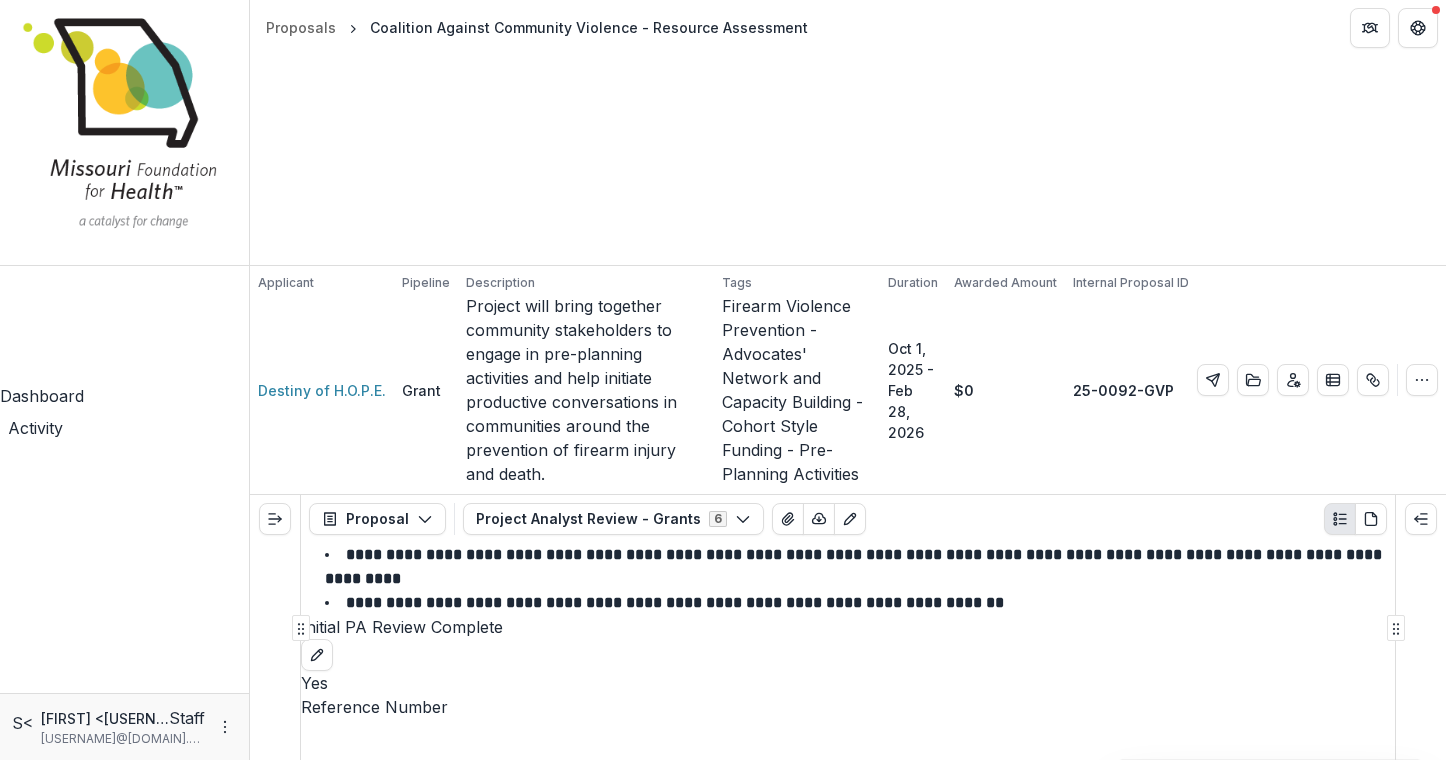 type 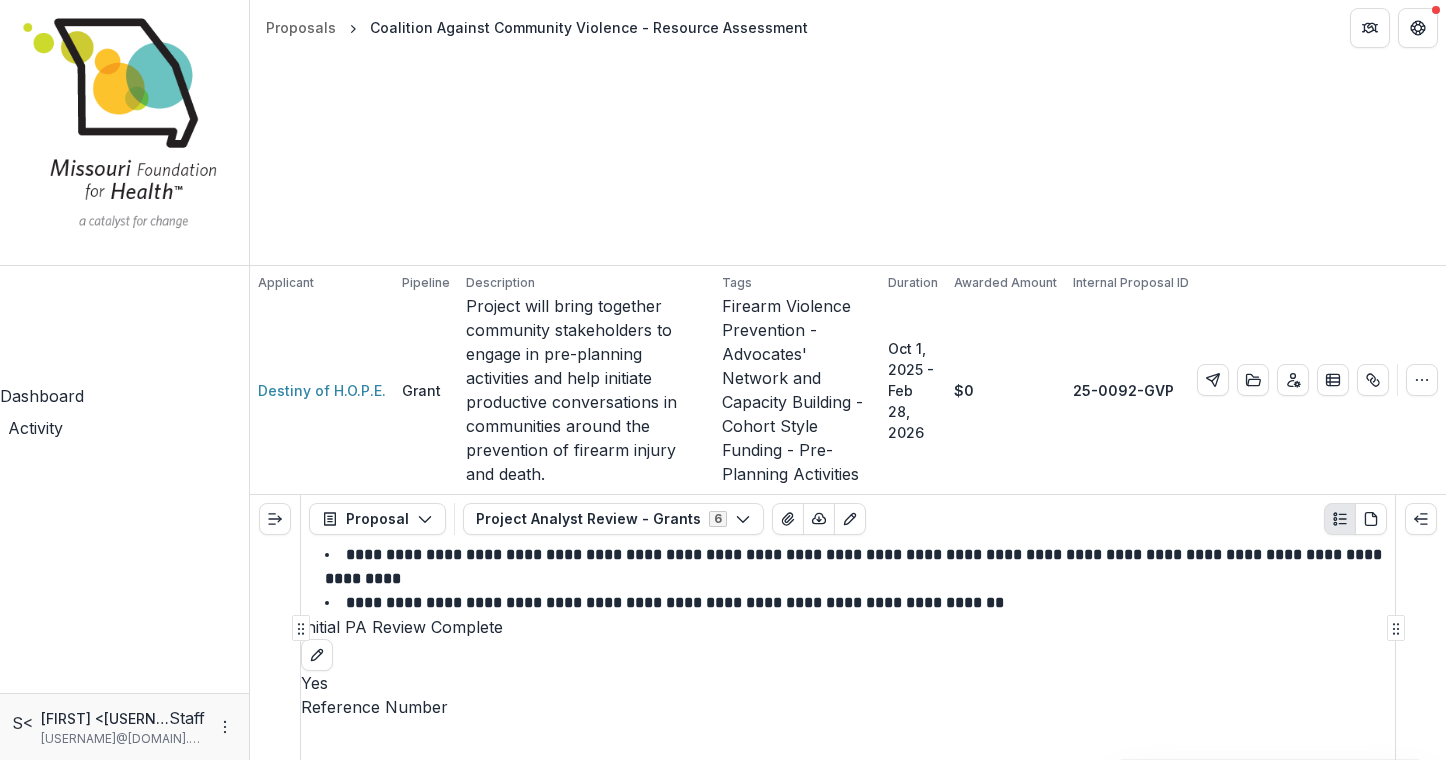 click on "**********" at bounding box center (848, 579) 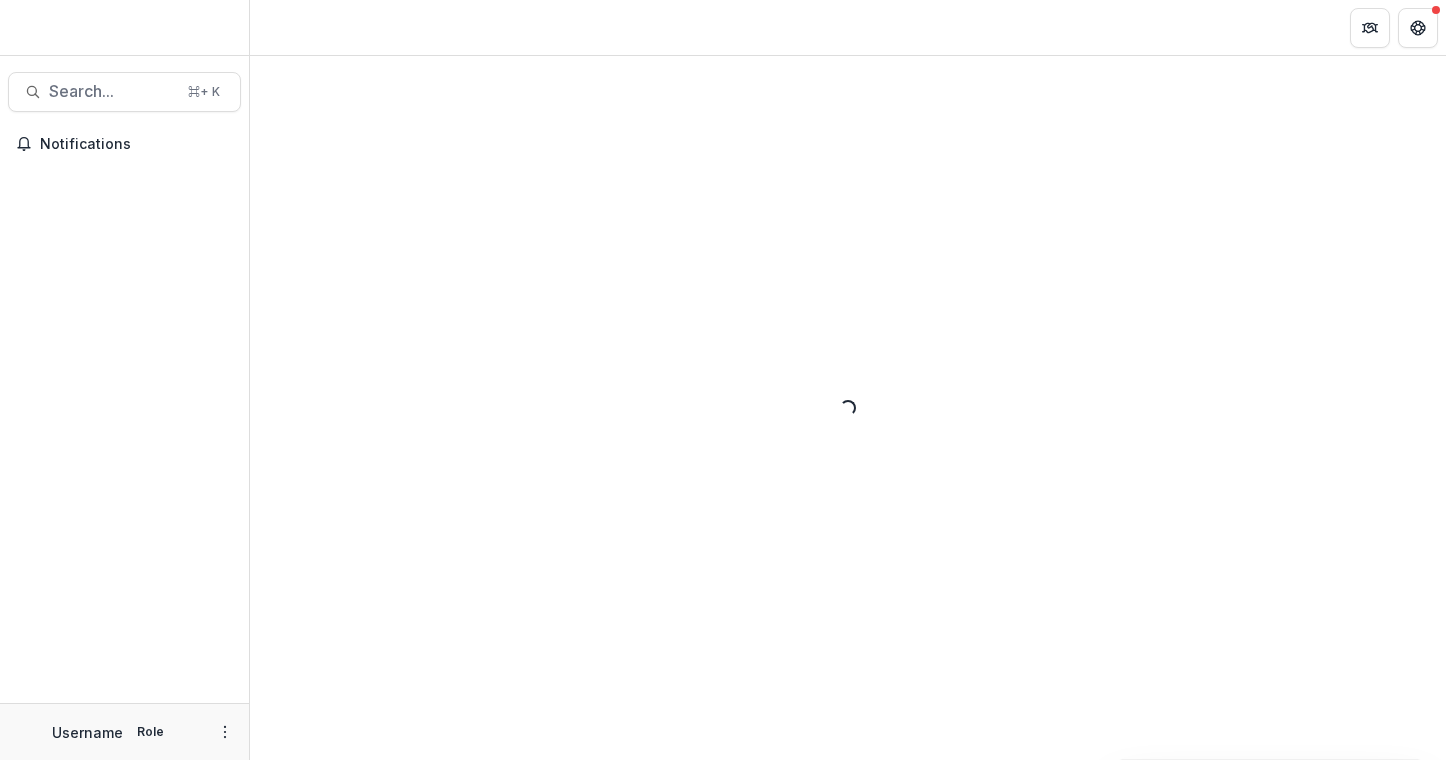 scroll, scrollTop: 0, scrollLeft: 0, axis: both 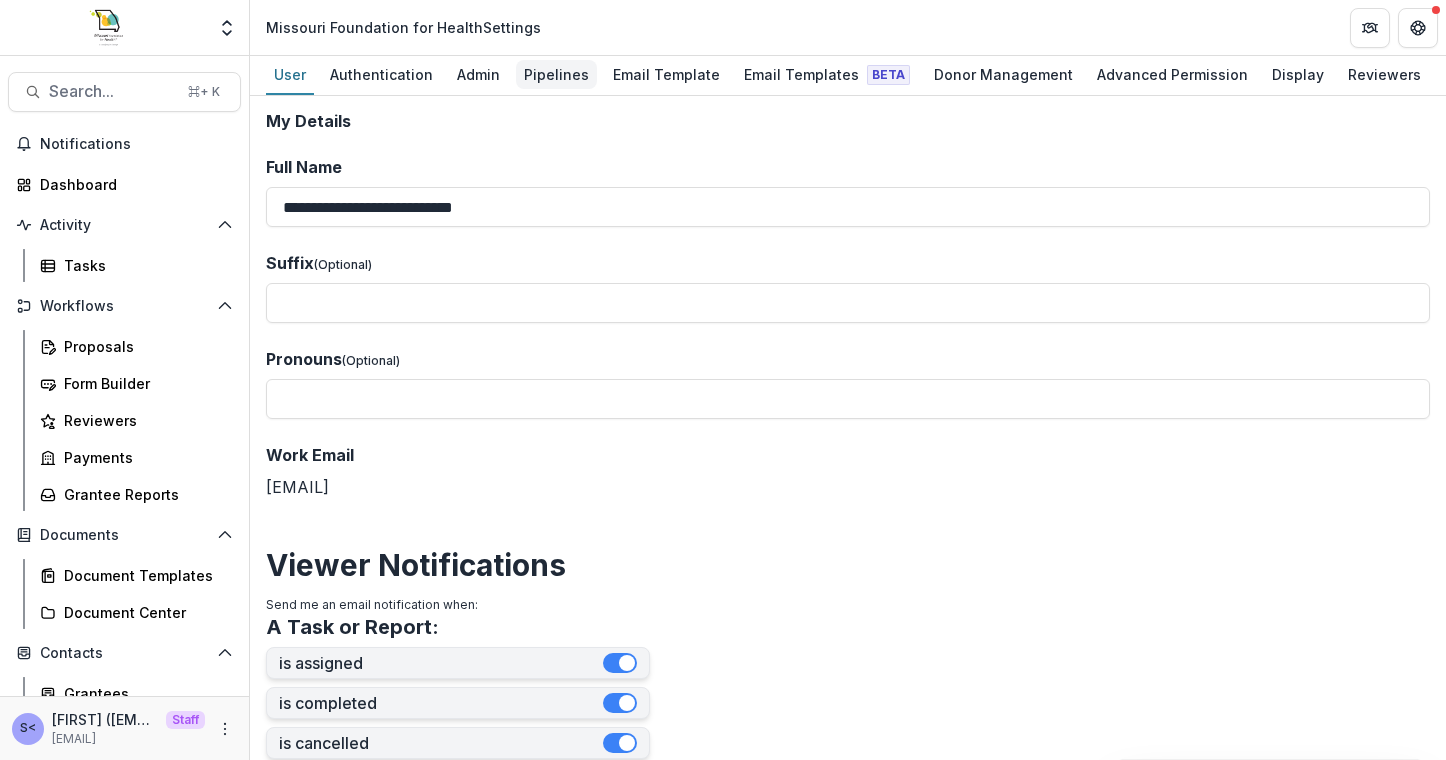 click on "Pipelines" at bounding box center [556, 74] 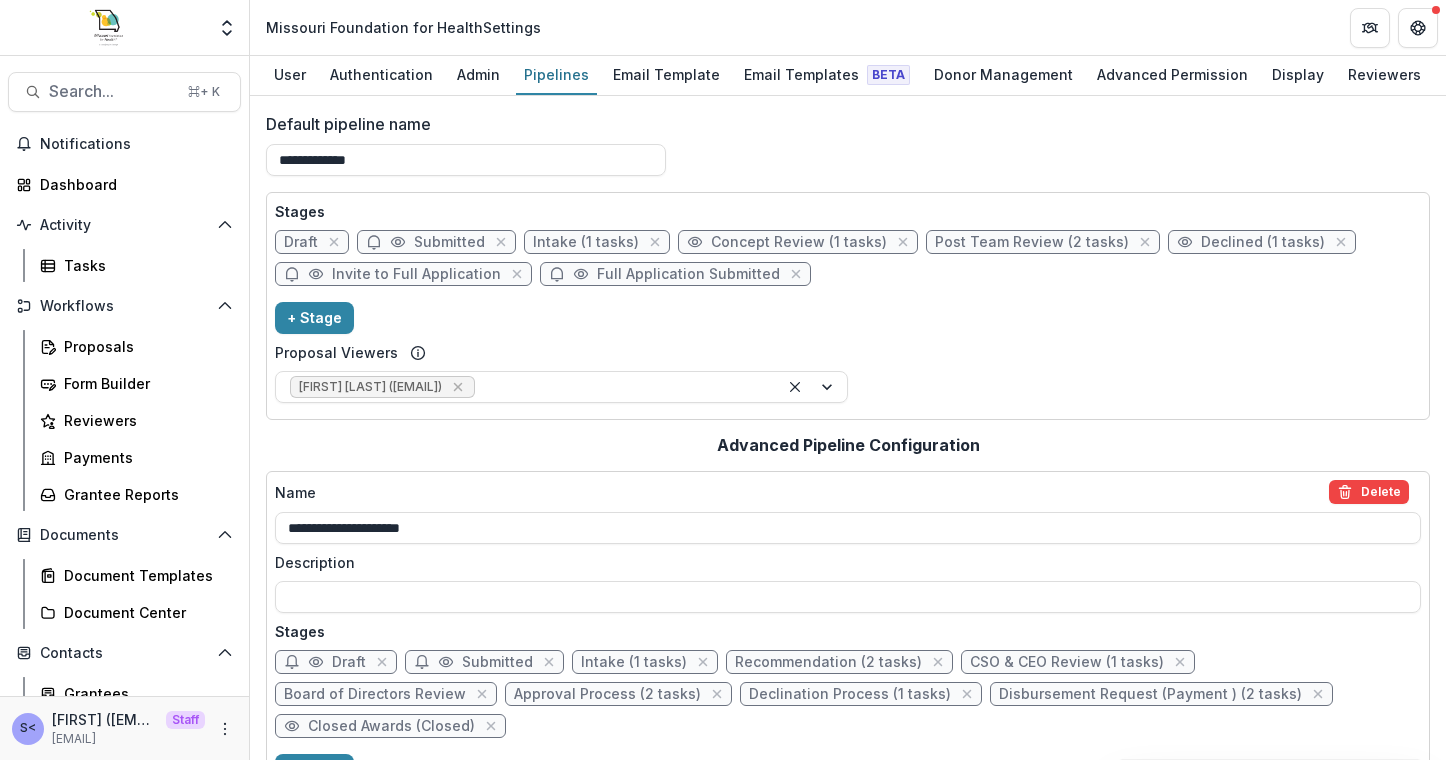click on "Stages Draft Submitted Intake (1 tasks) Concept Review (1 tasks) Post Team Review (2 tasks) Declined (1 tasks) Invite to Full Application Full Application Submitted + Stage Proposal Viewers Wendy Rohrbach <wrohrbach@mffh.org>" at bounding box center (848, 306) 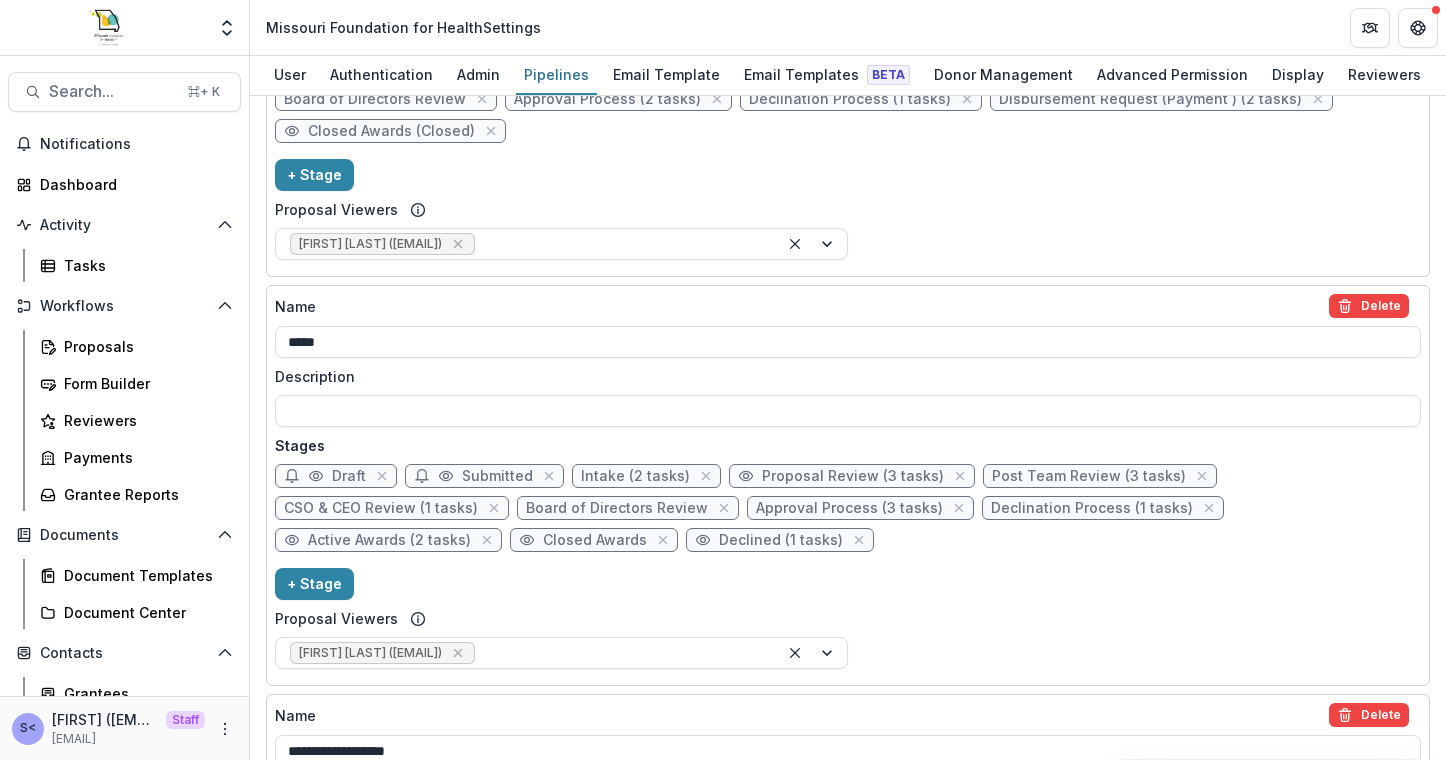 scroll, scrollTop: 597, scrollLeft: 0, axis: vertical 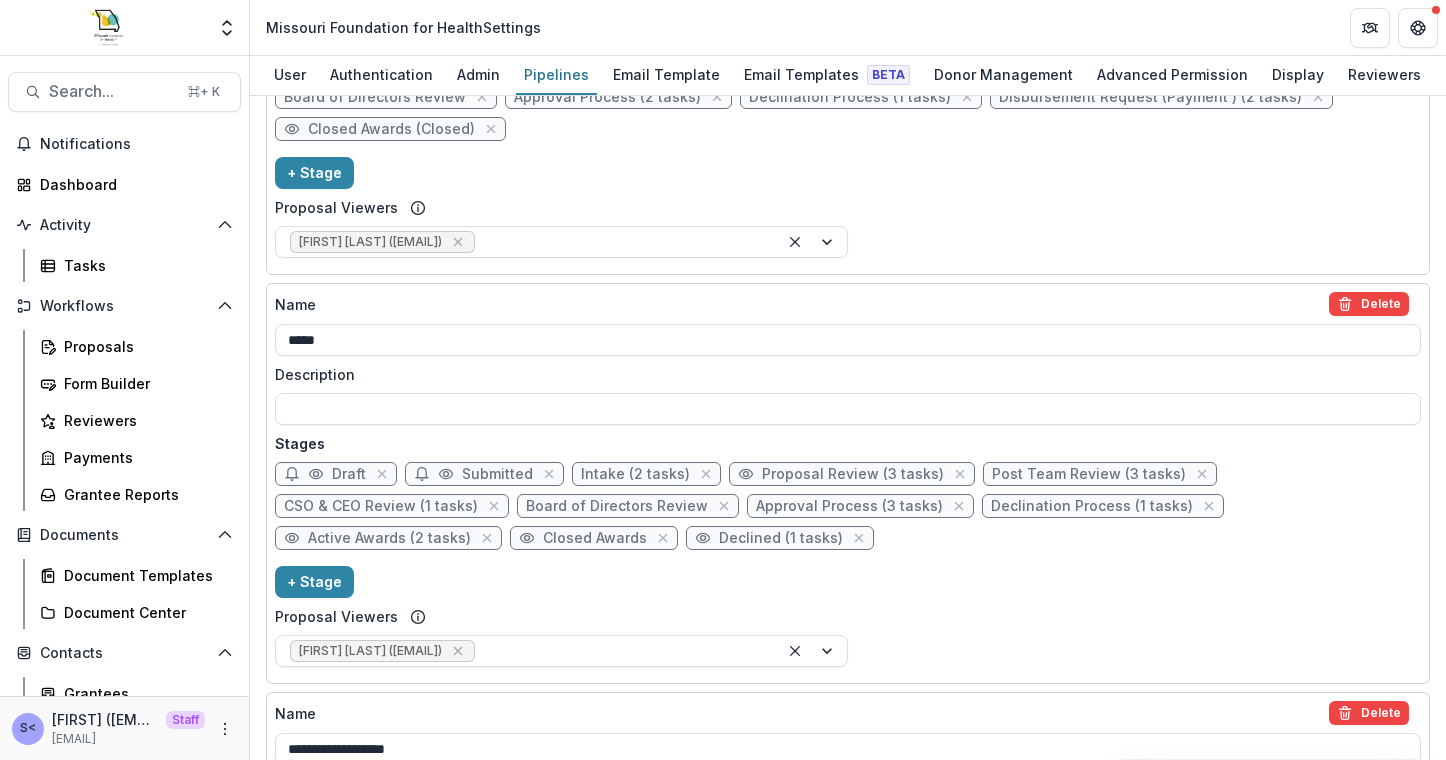 click on "Draft Submitted Intake (2 tasks) Proposal Review (3 tasks) Post Team Review (3 tasks) CSO & CEO Review (1 tasks) Board of Directors Review Approval Process (3 tasks) Declination Process (1 tasks) Active Awards (2 tasks) Closed Awards Declined (1 tasks)" at bounding box center [848, 510] 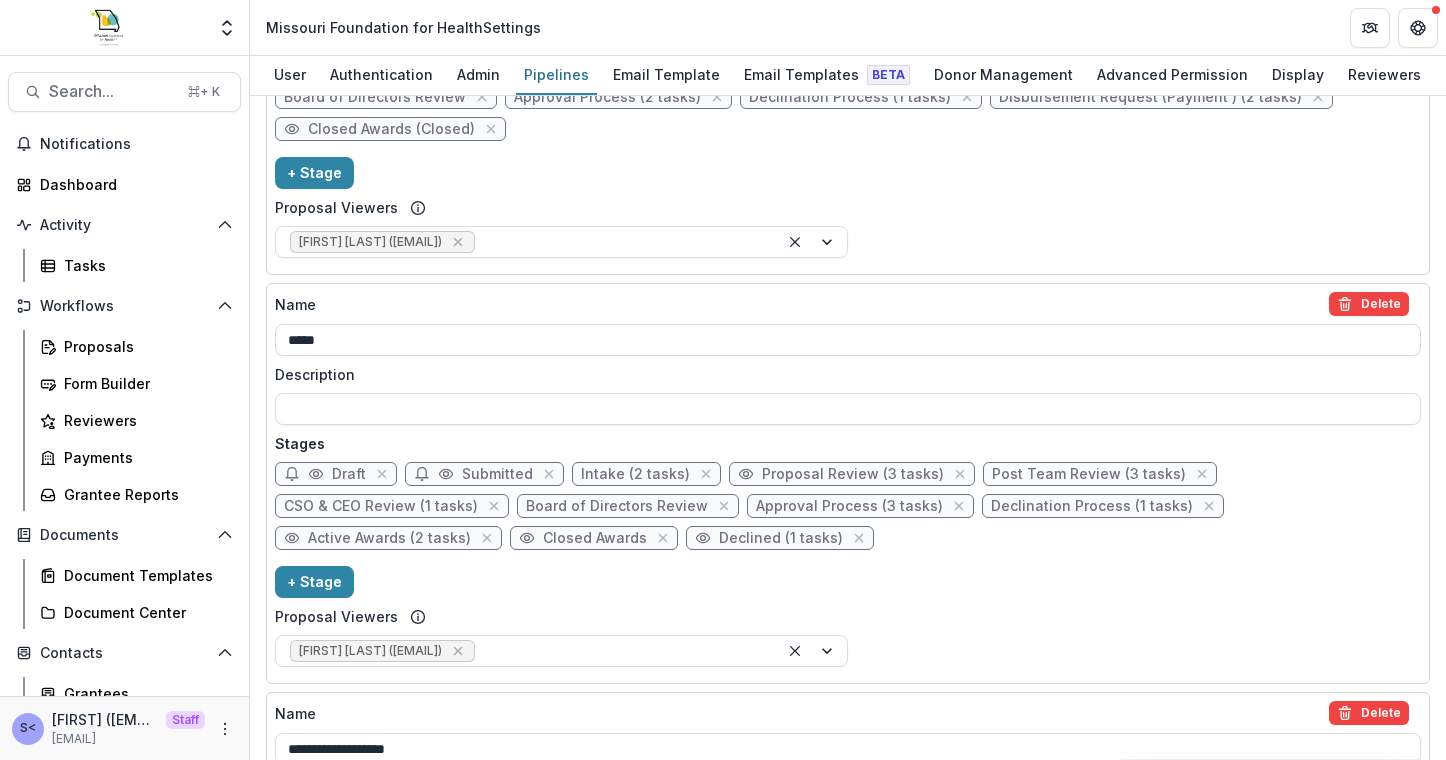 click on "Proposal Review (3 tasks)" at bounding box center [853, 474] 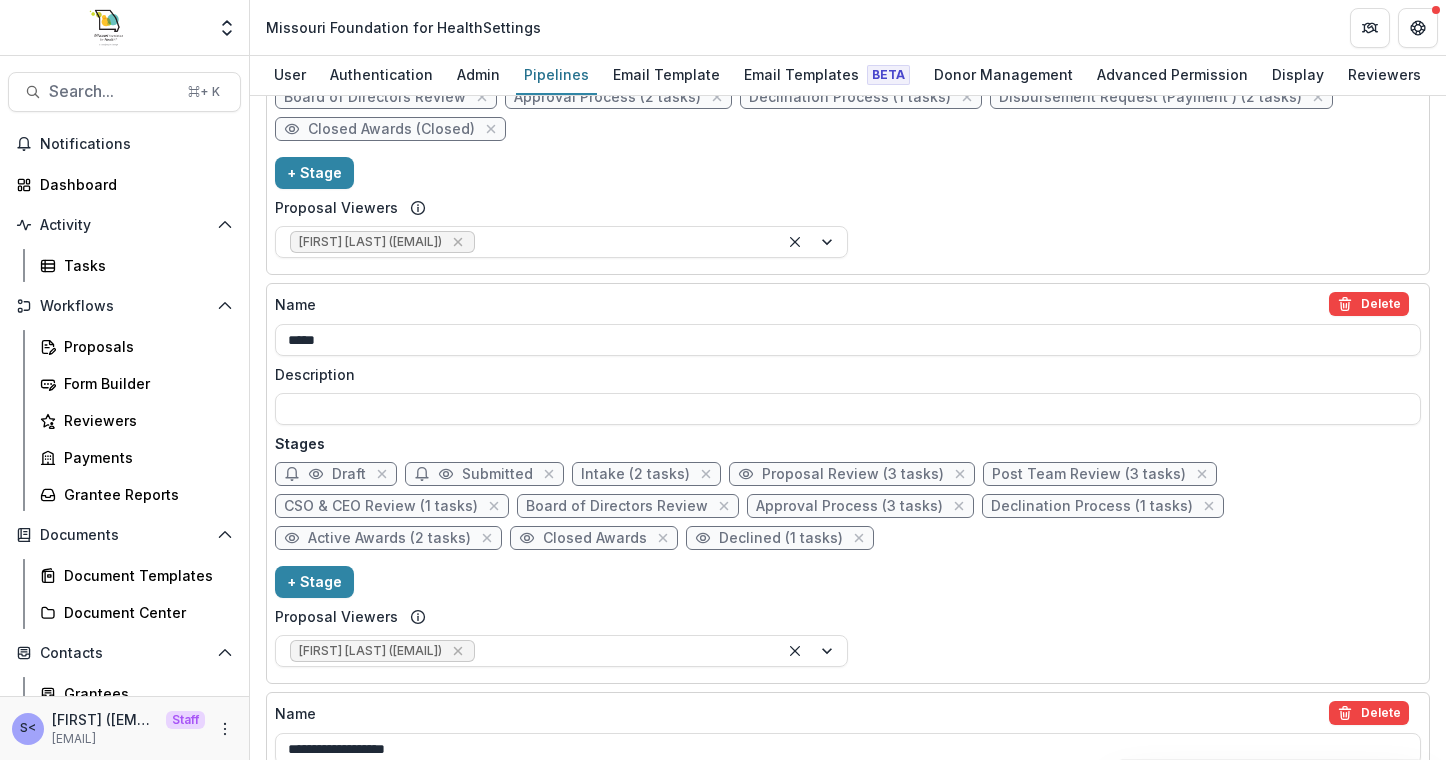 select on "******" 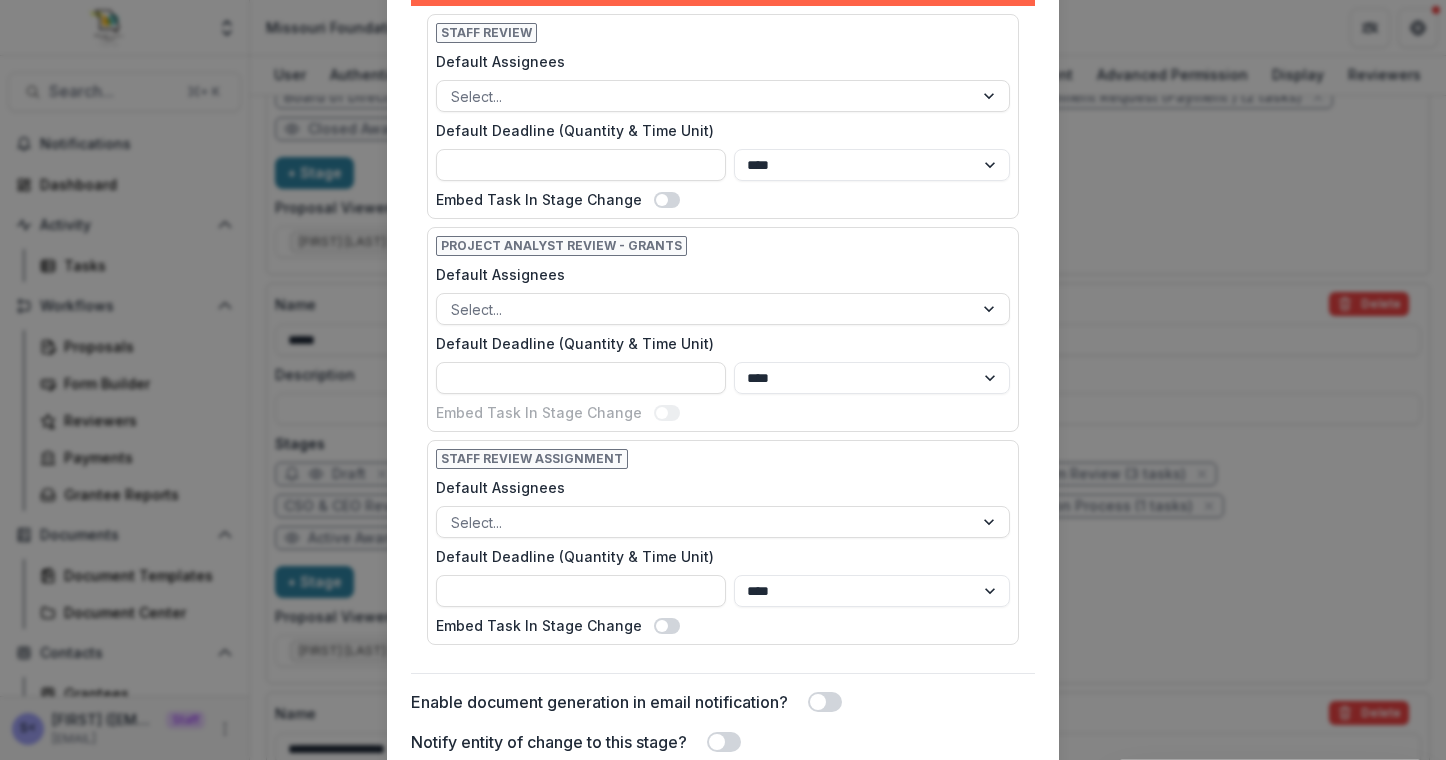 scroll, scrollTop: 988, scrollLeft: 0, axis: vertical 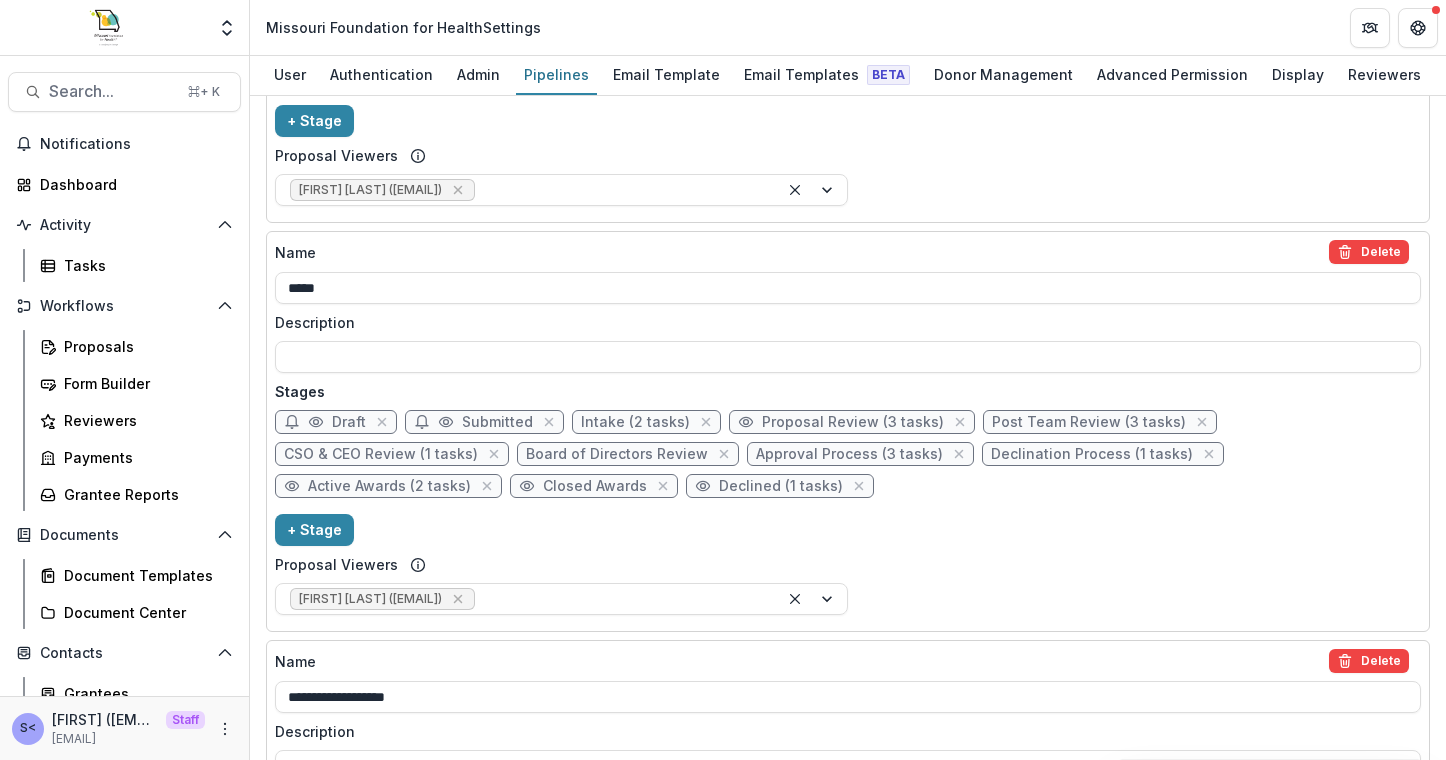 click on "Proposal Review (3 tasks)" at bounding box center [852, 422] 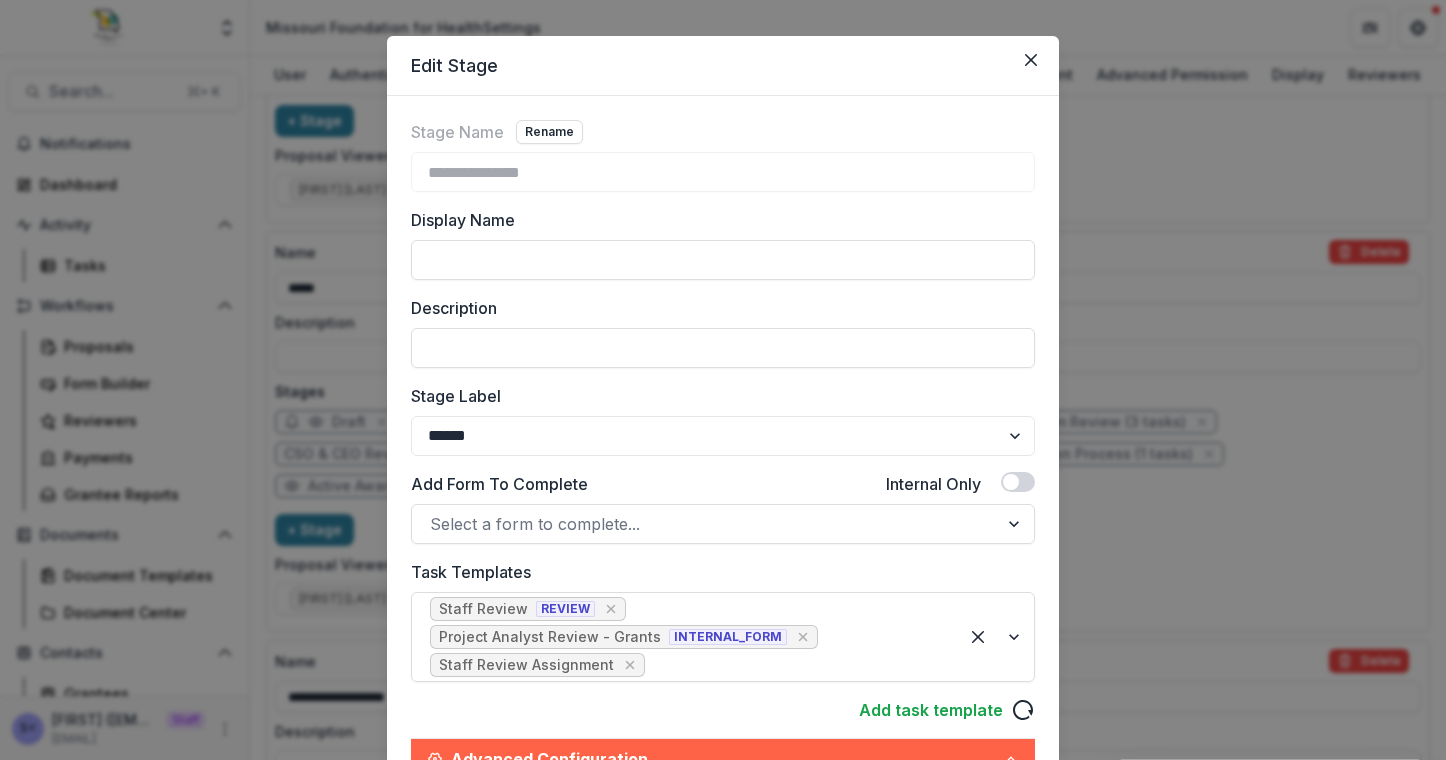 scroll, scrollTop: 0, scrollLeft: 0, axis: both 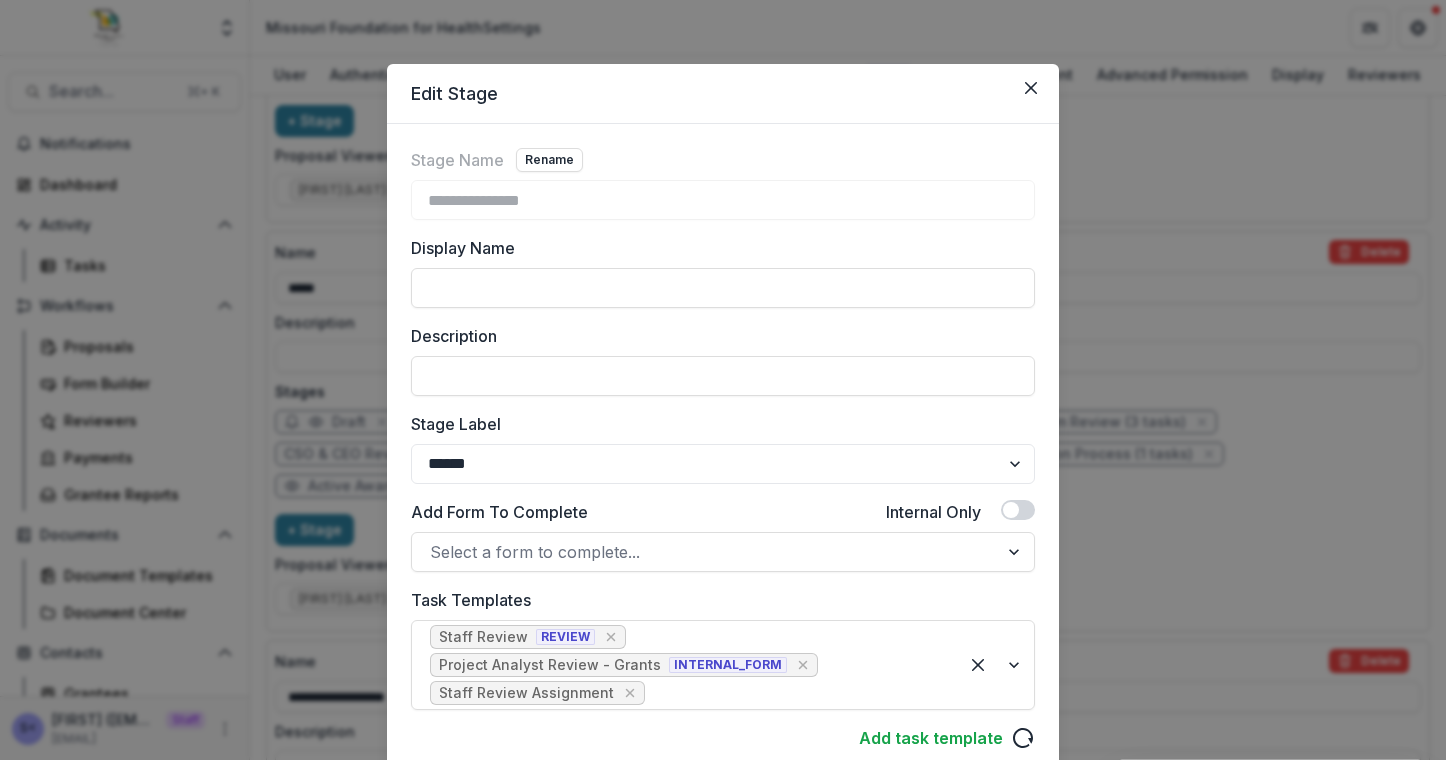 click on "**********" at bounding box center [723, 380] 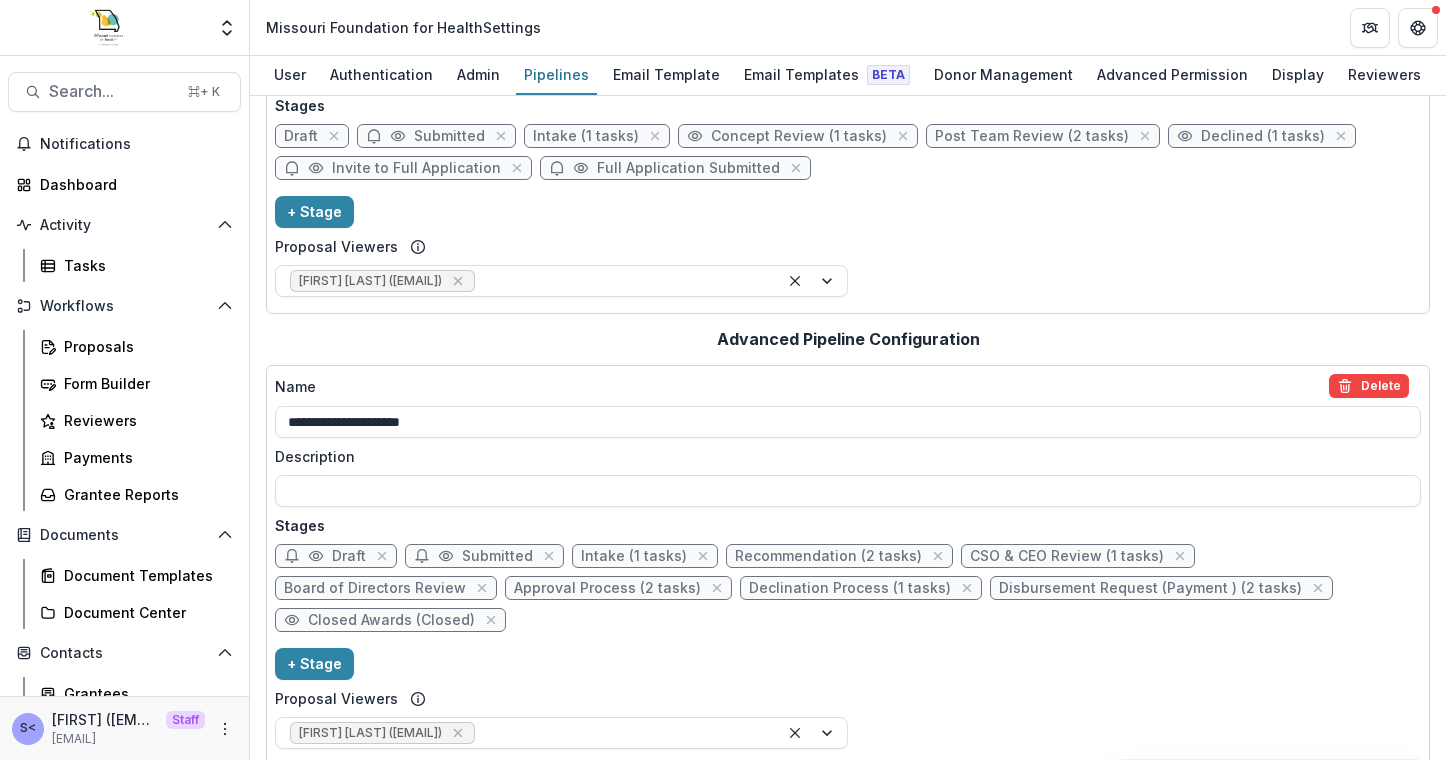 scroll, scrollTop: 0, scrollLeft: 0, axis: both 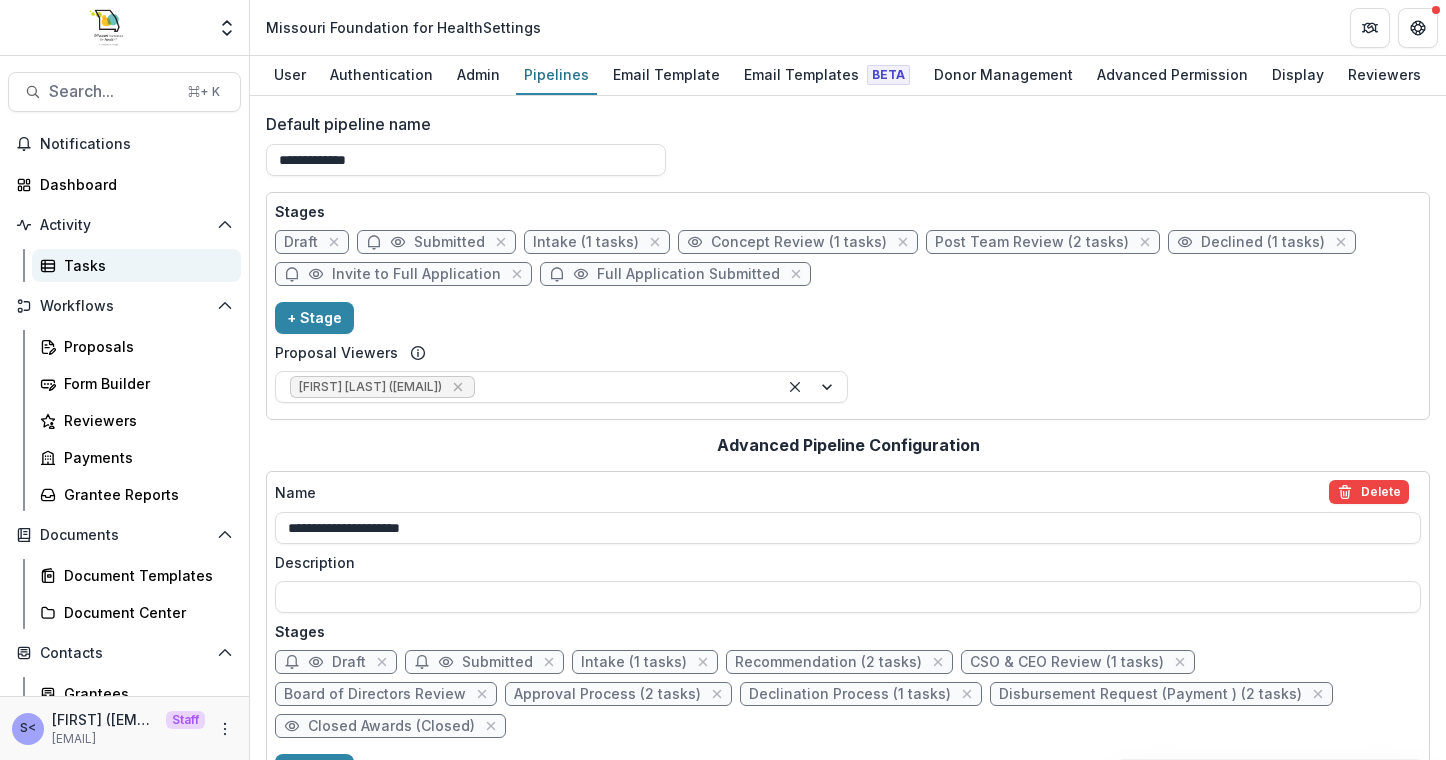 click on "Tasks" at bounding box center (144, 265) 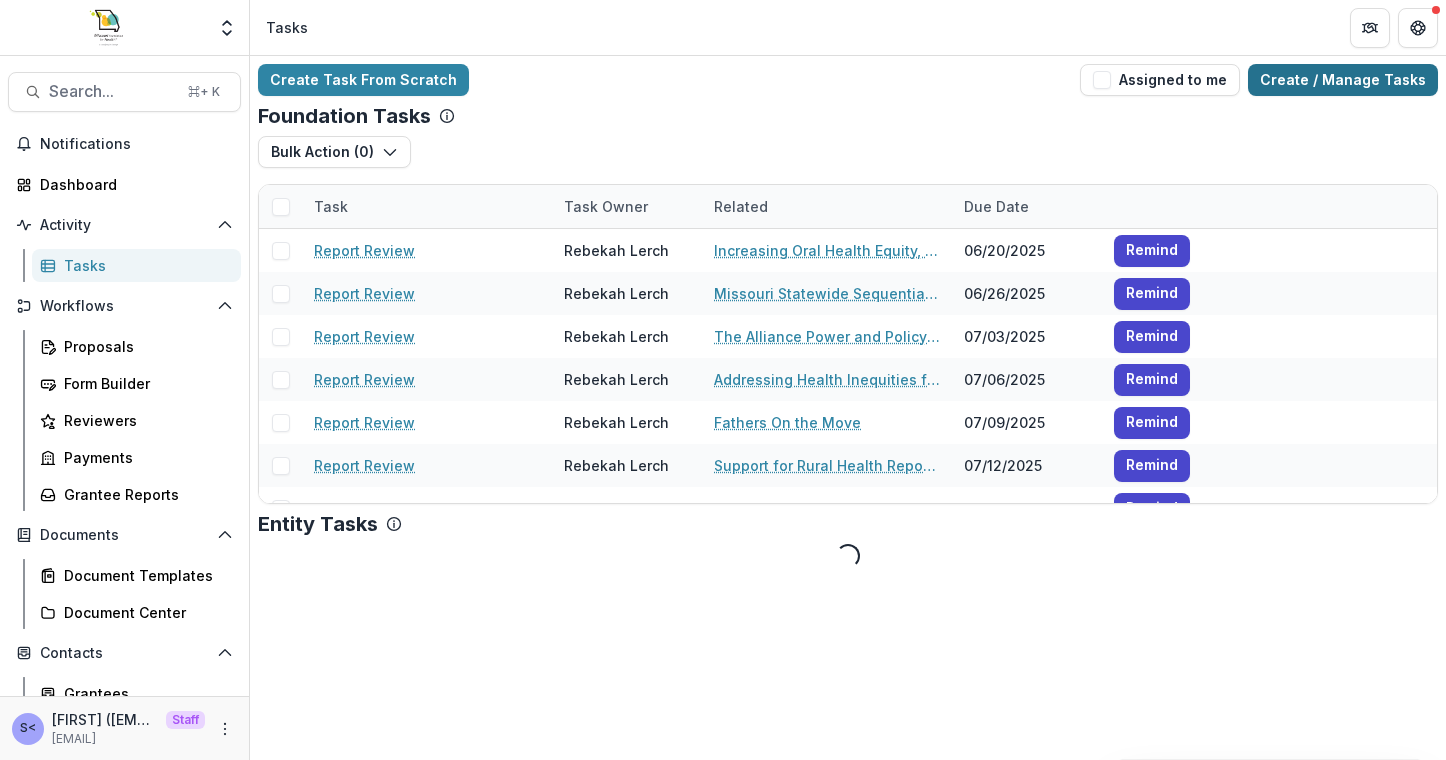 click on "Create / Manage Tasks" at bounding box center (1343, 80) 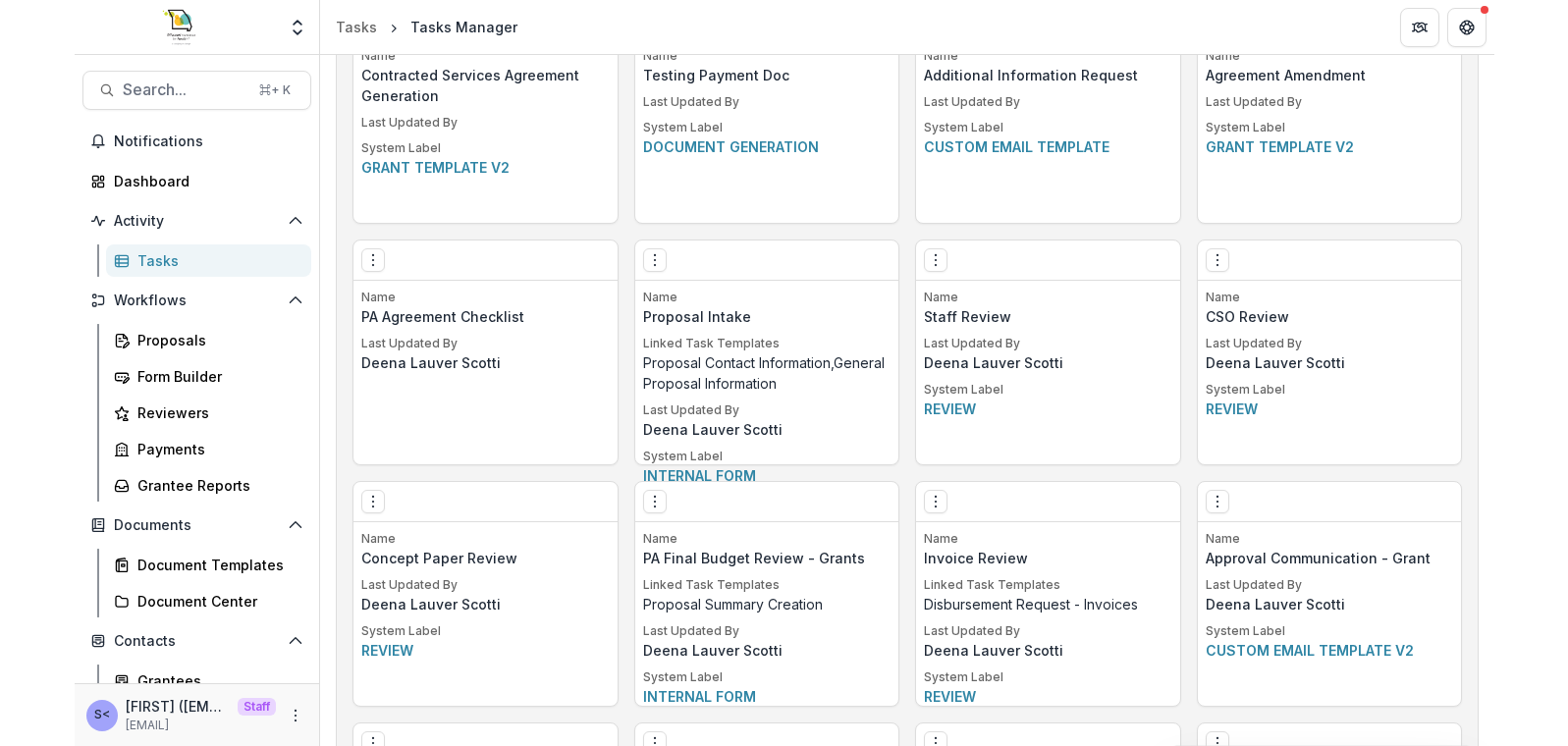 scroll, scrollTop: 1855, scrollLeft: 0, axis: vertical 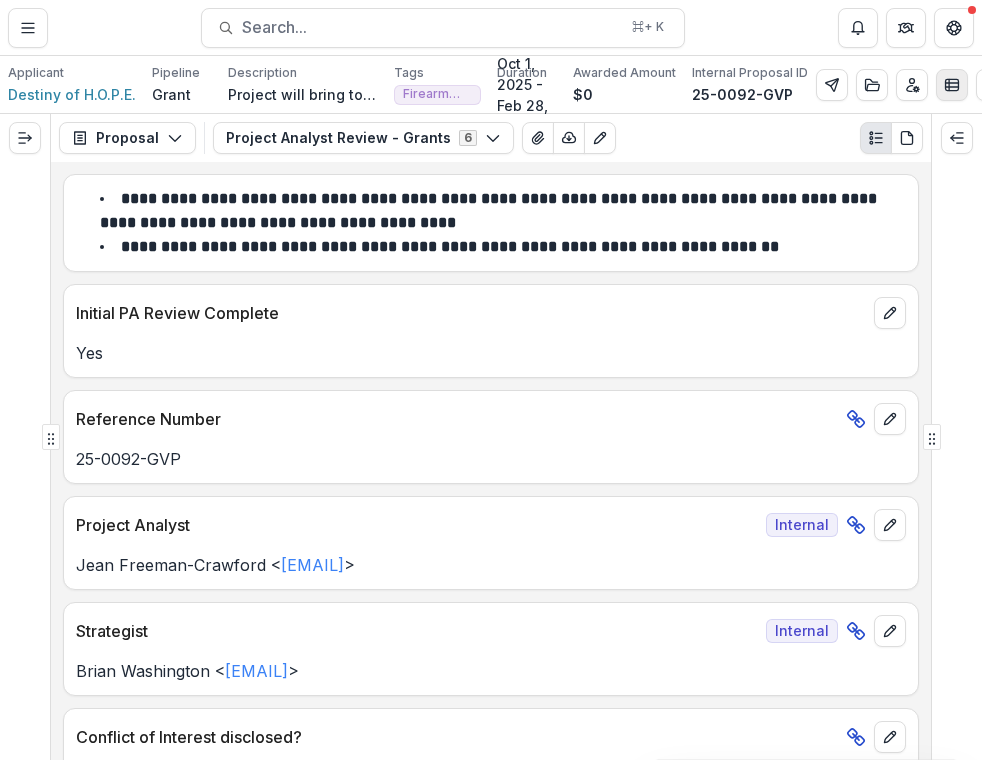 click 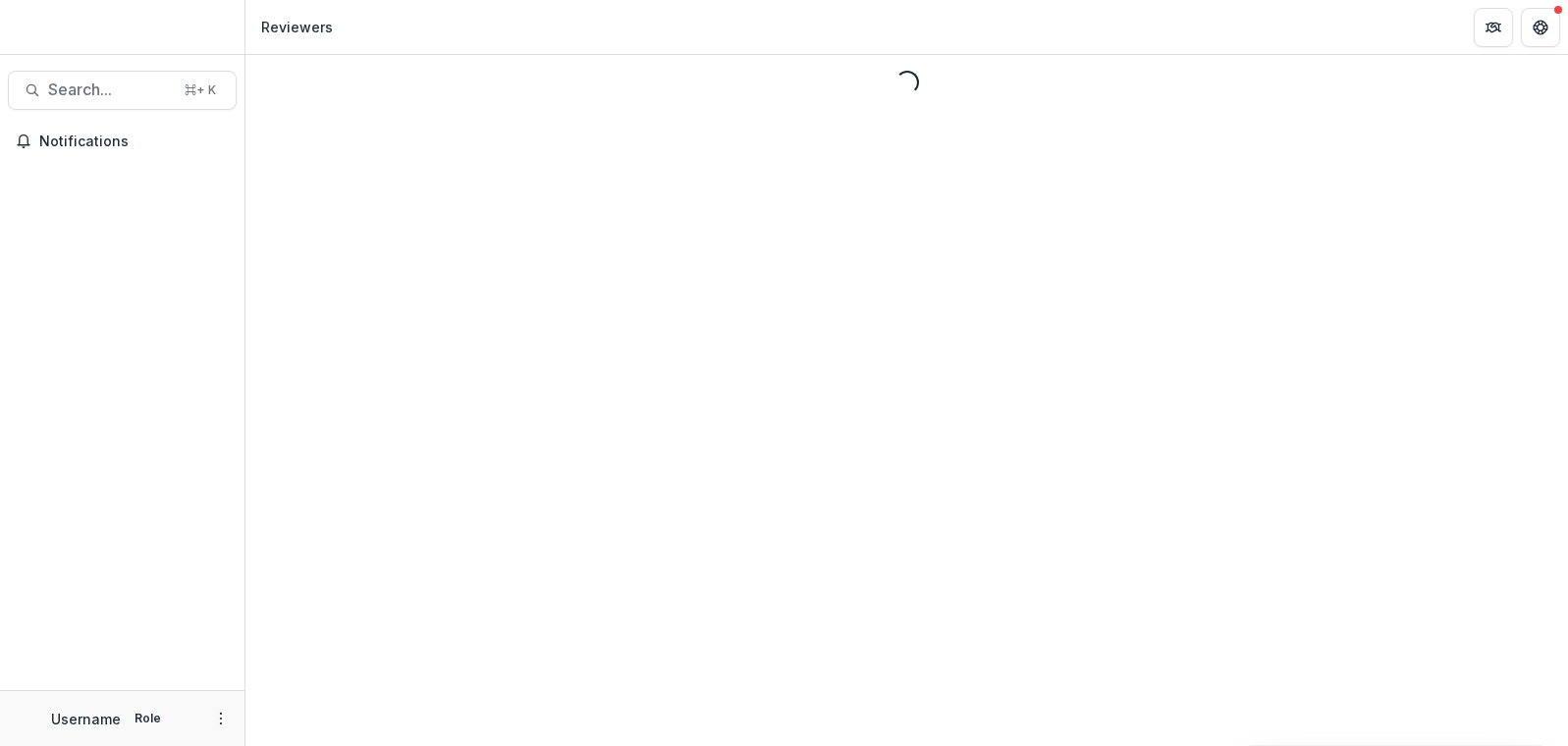 scroll, scrollTop: 0, scrollLeft: 0, axis: both 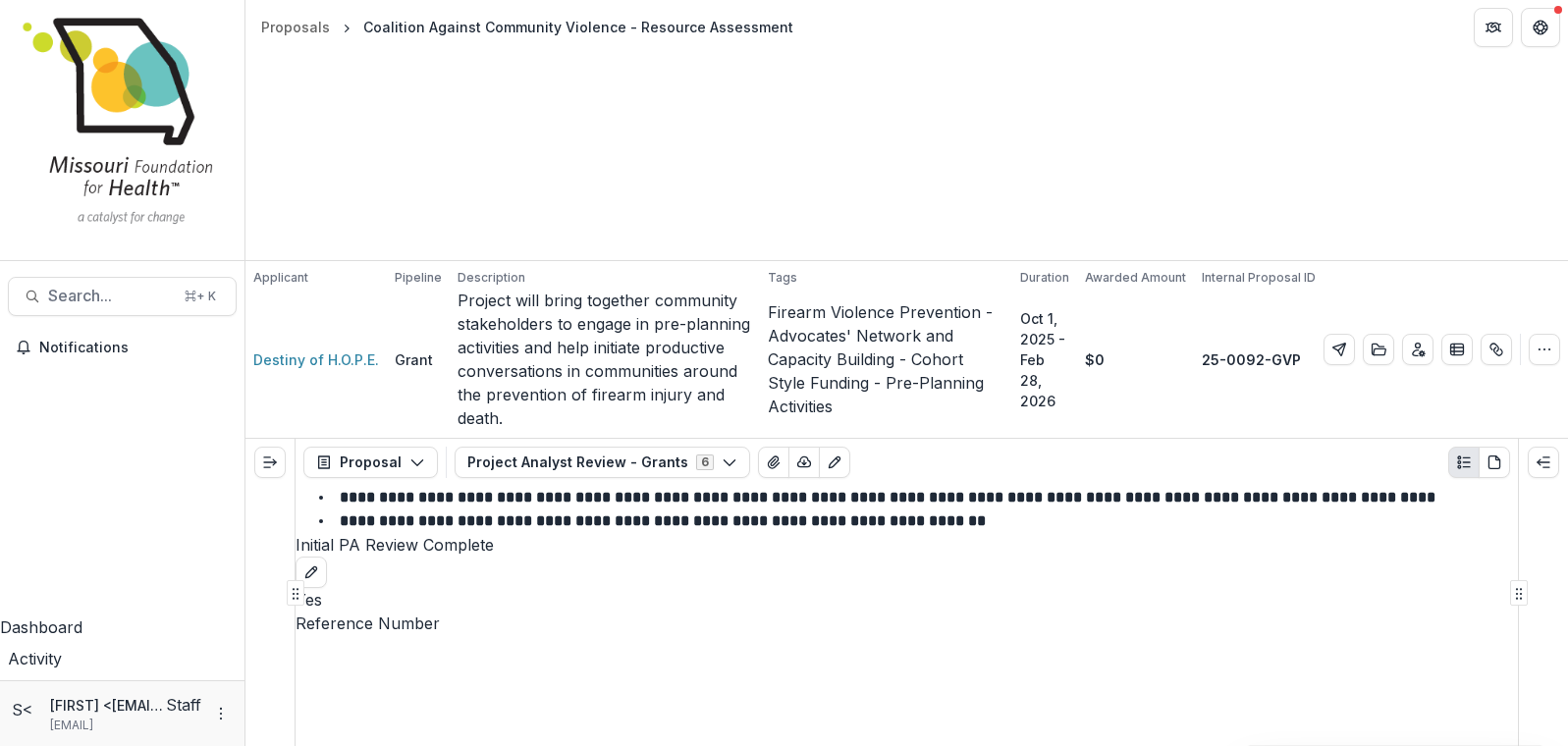 click on "Proposals Coalition Against Community Violence - Resource Assessment" at bounding box center (906, 27) 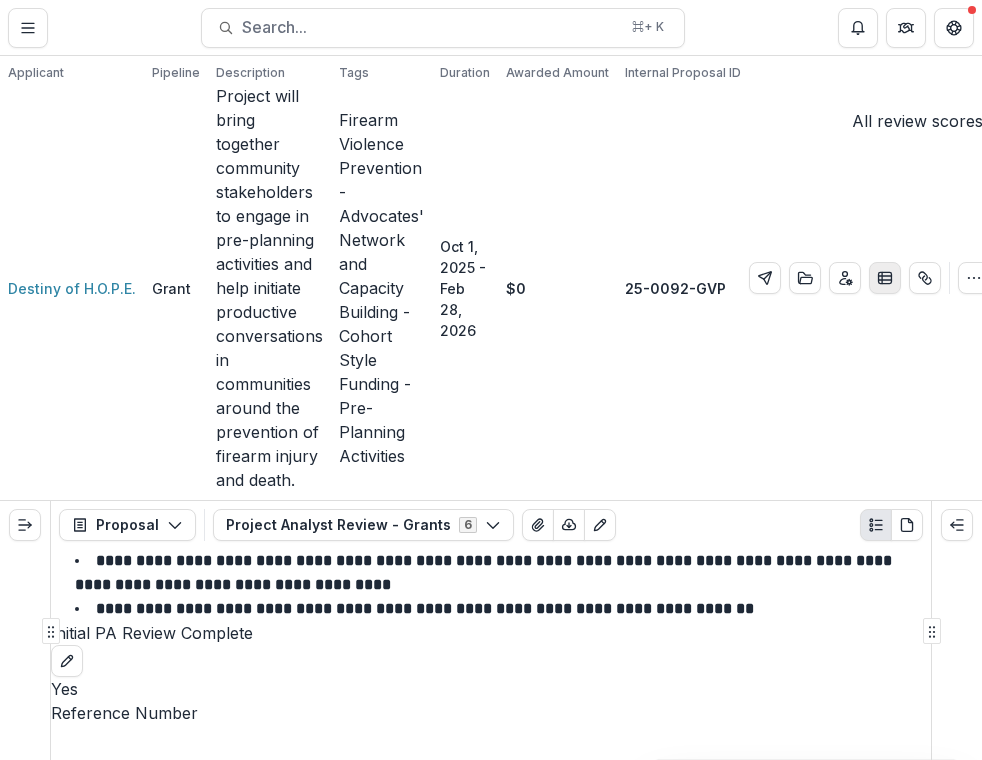 click 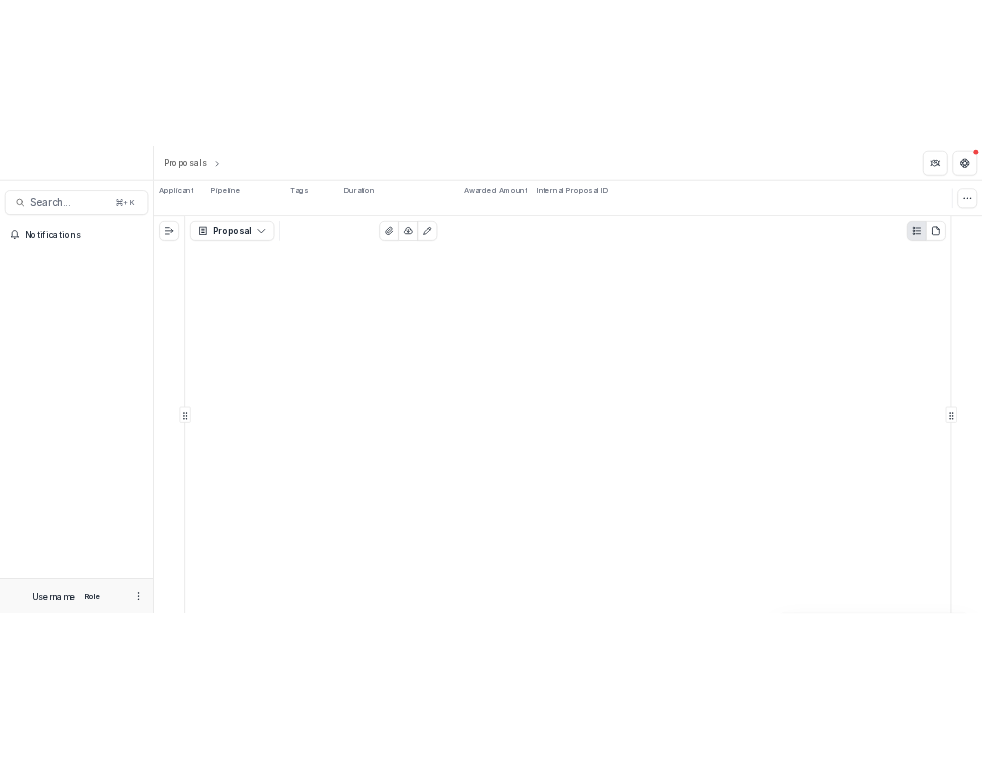 scroll, scrollTop: 0, scrollLeft: 0, axis: both 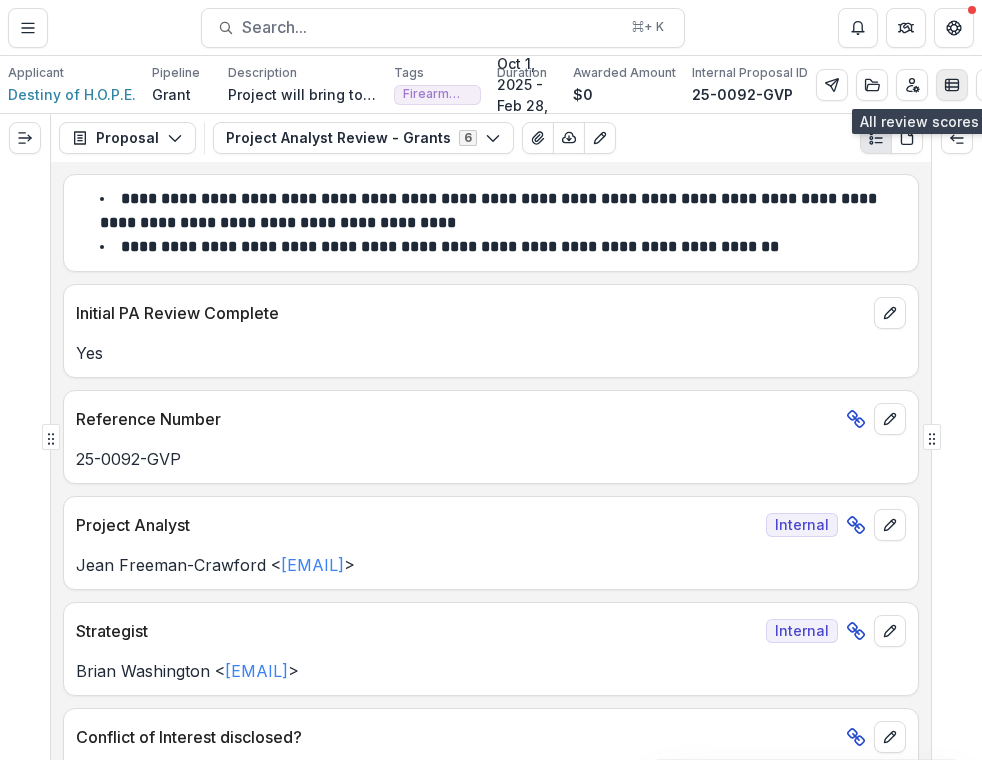 click 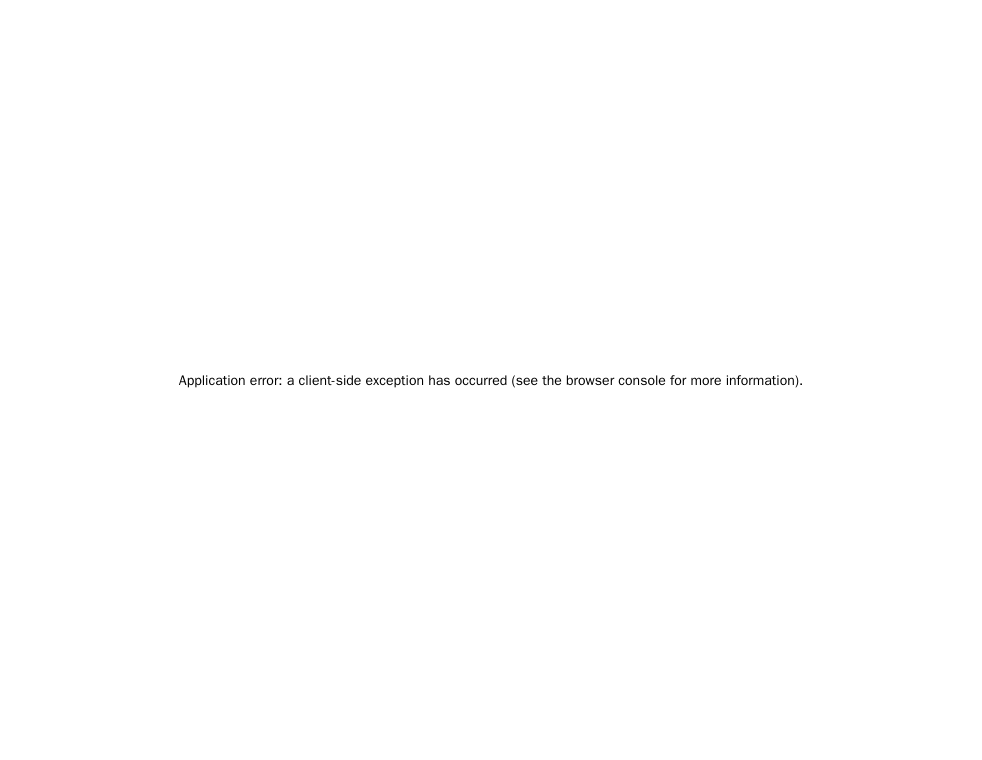 click on "Application error: a client-side exception has occurred     (see the browser console for more information) ." at bounding box center (491, 380) 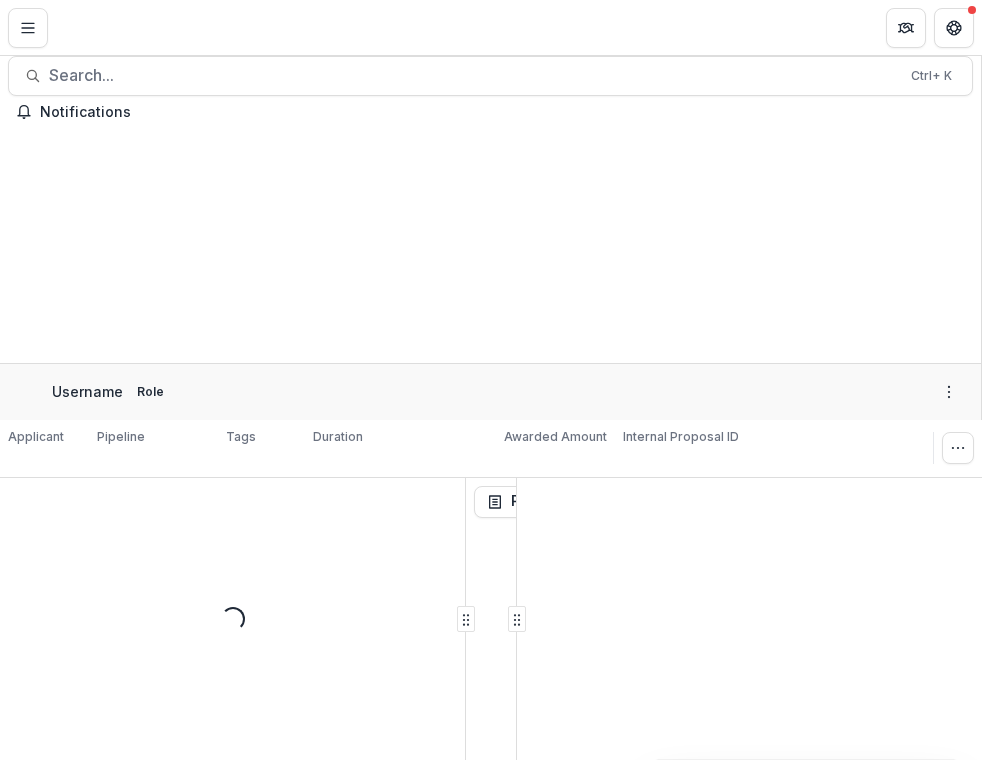scroll, scrollTop: 0, scrollLeft: 0, axis: both 